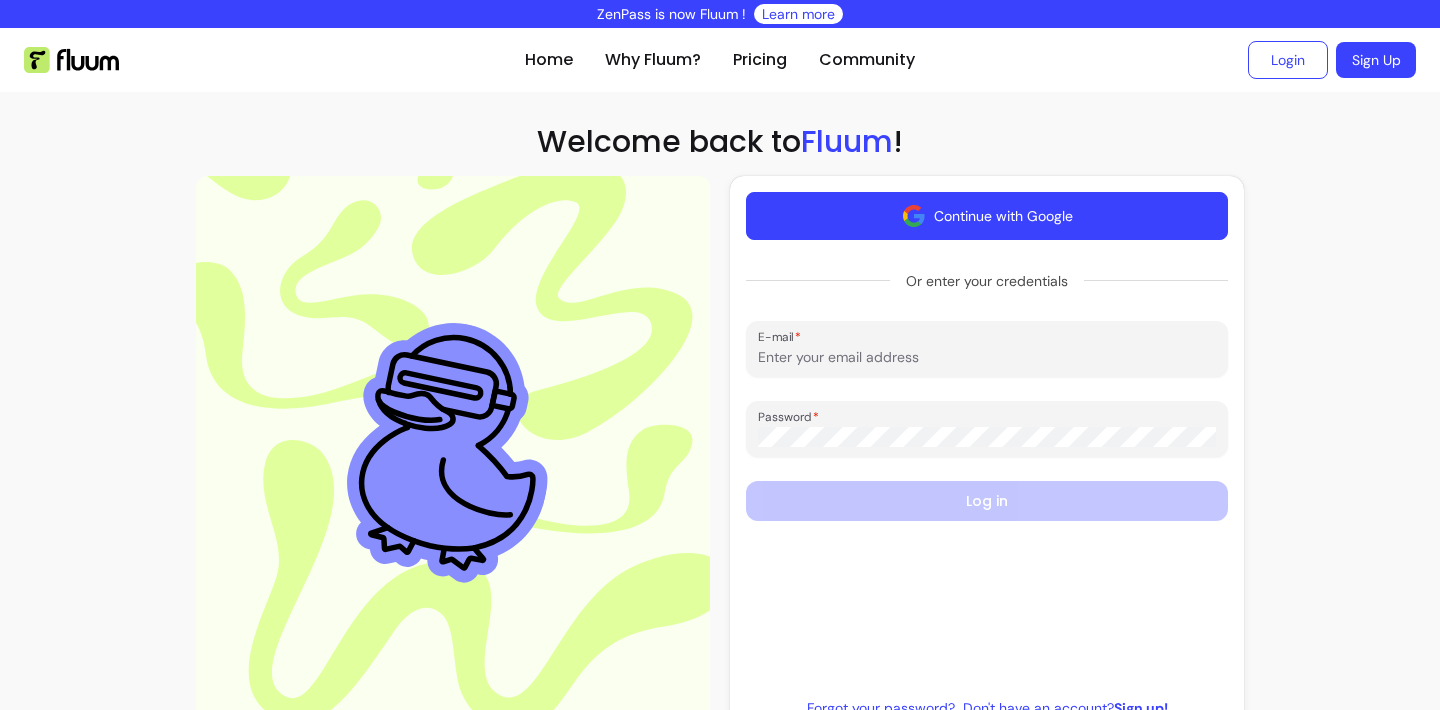 scroll, scrollTop: 0, scrollLeft: 0, axis: both 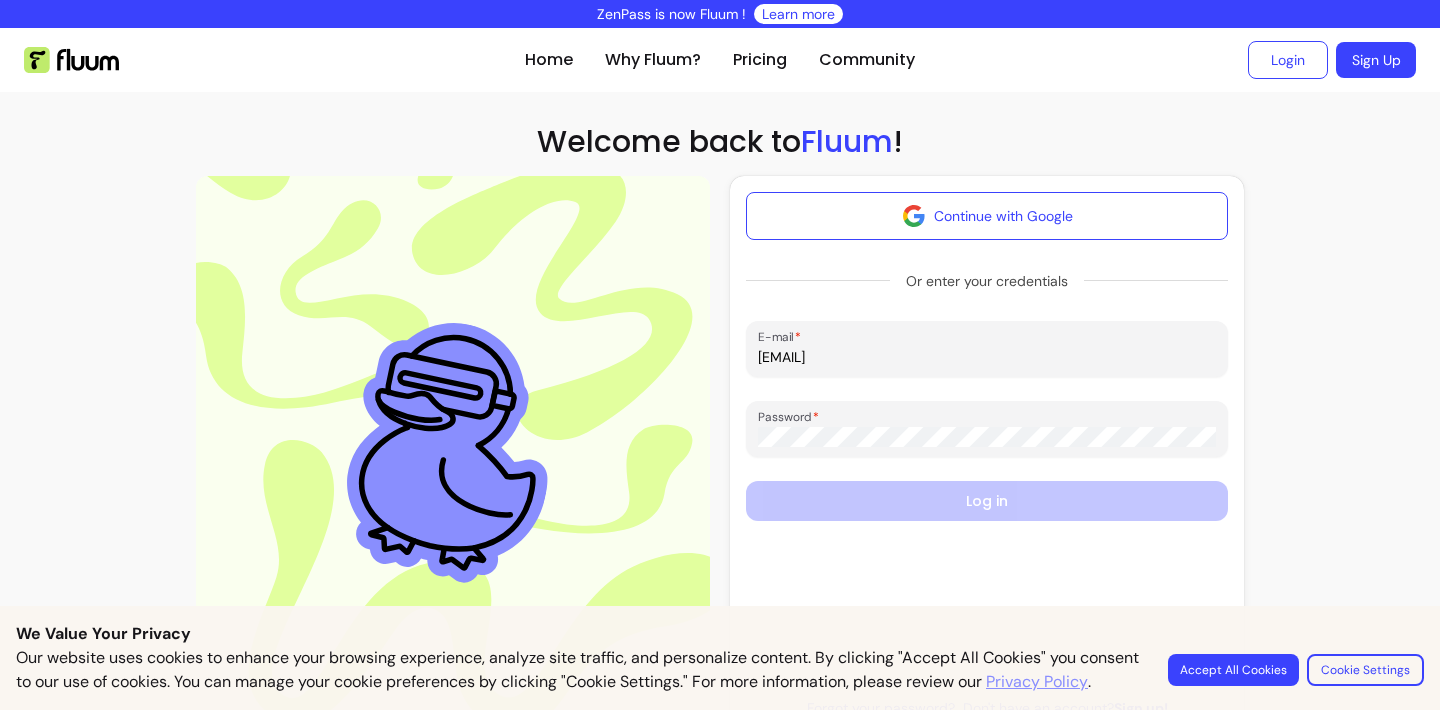 type on "[USERNAME]@example.com" 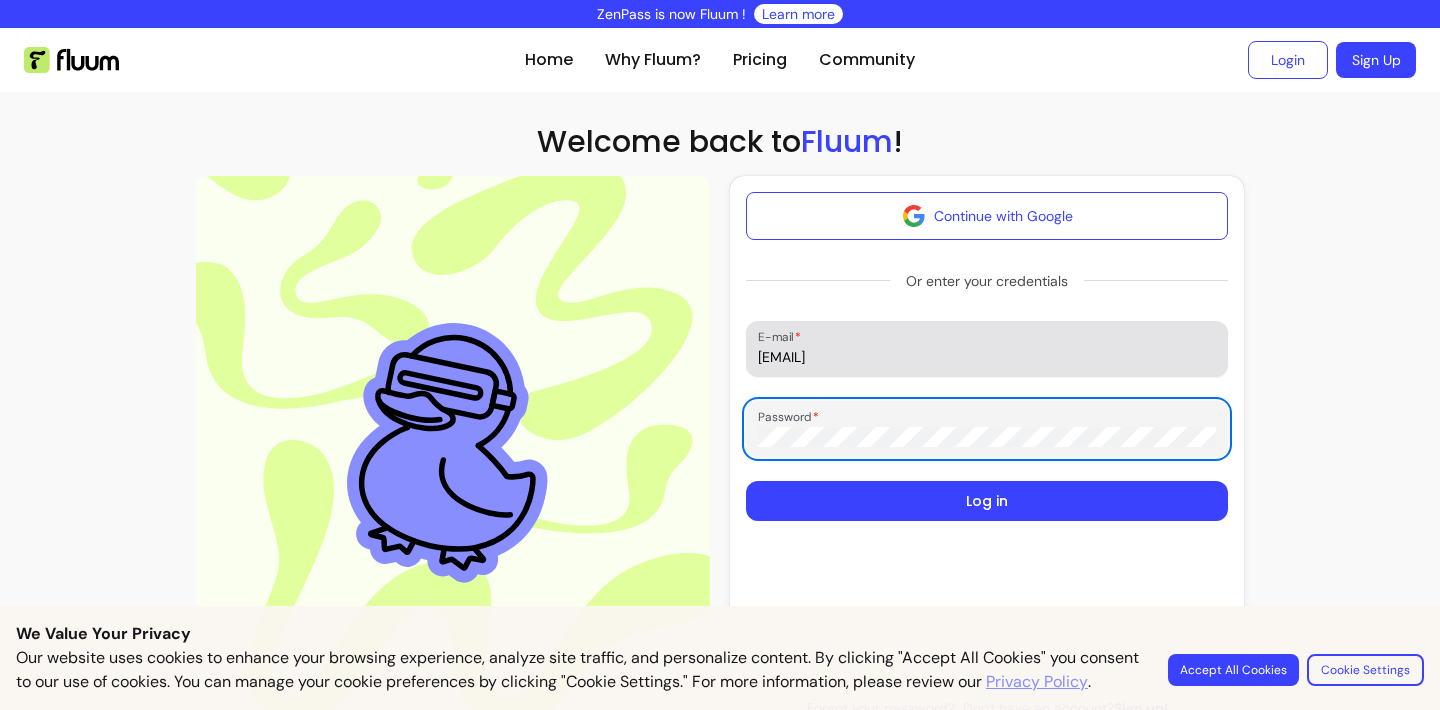 click on "Continue with Google" at bounding box center (987, 216) 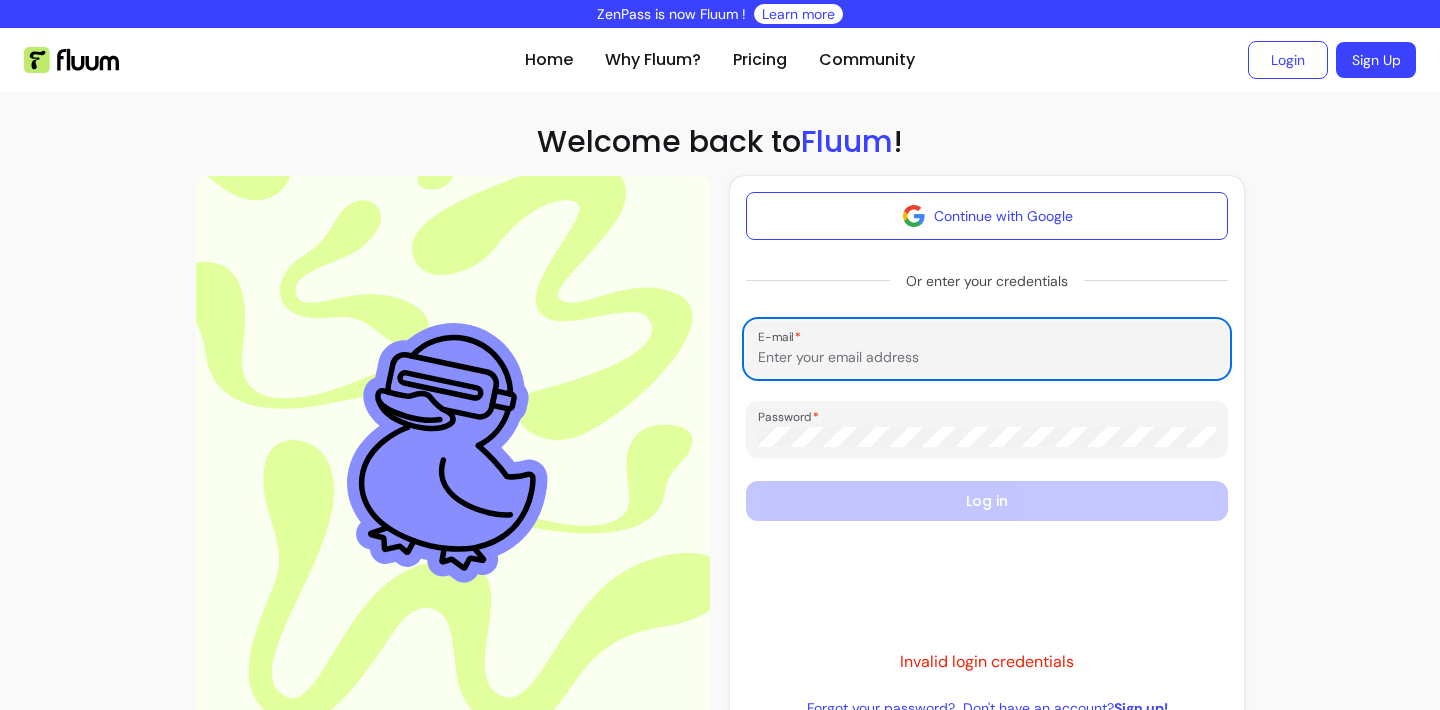 scroll, scrollTop: 0, scrollLeft: 0, axis: both 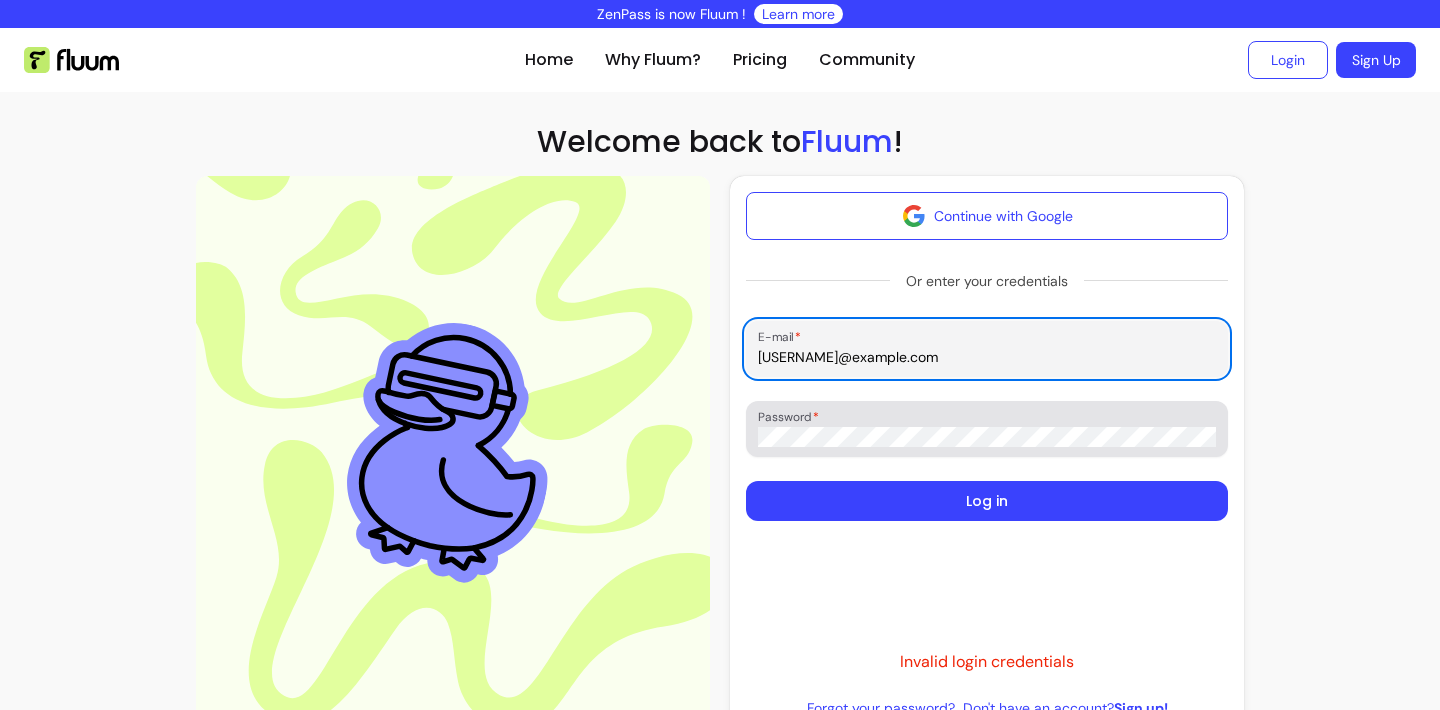 click on "Continue with Google" at bounding box center [987, 216] 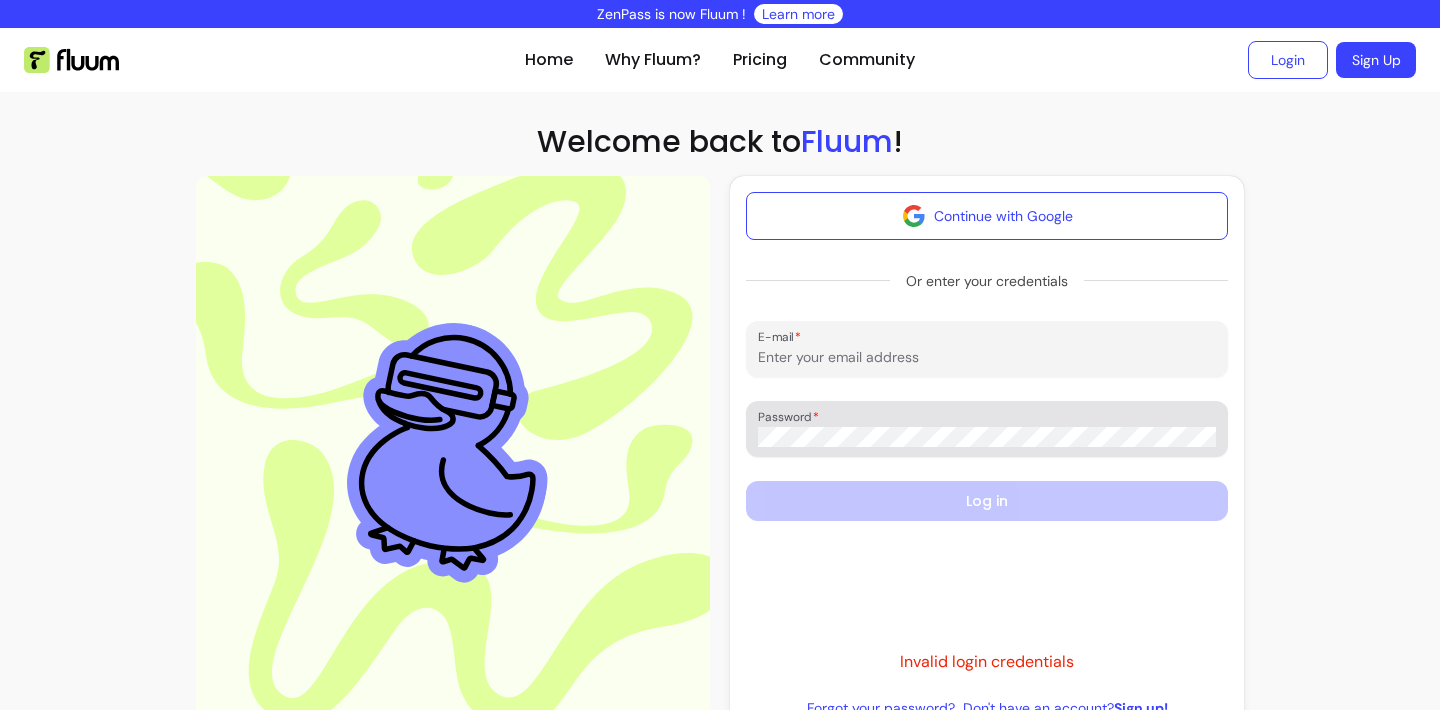 scroll, scrollTop: 0, scrollLeft: 0, axis: both 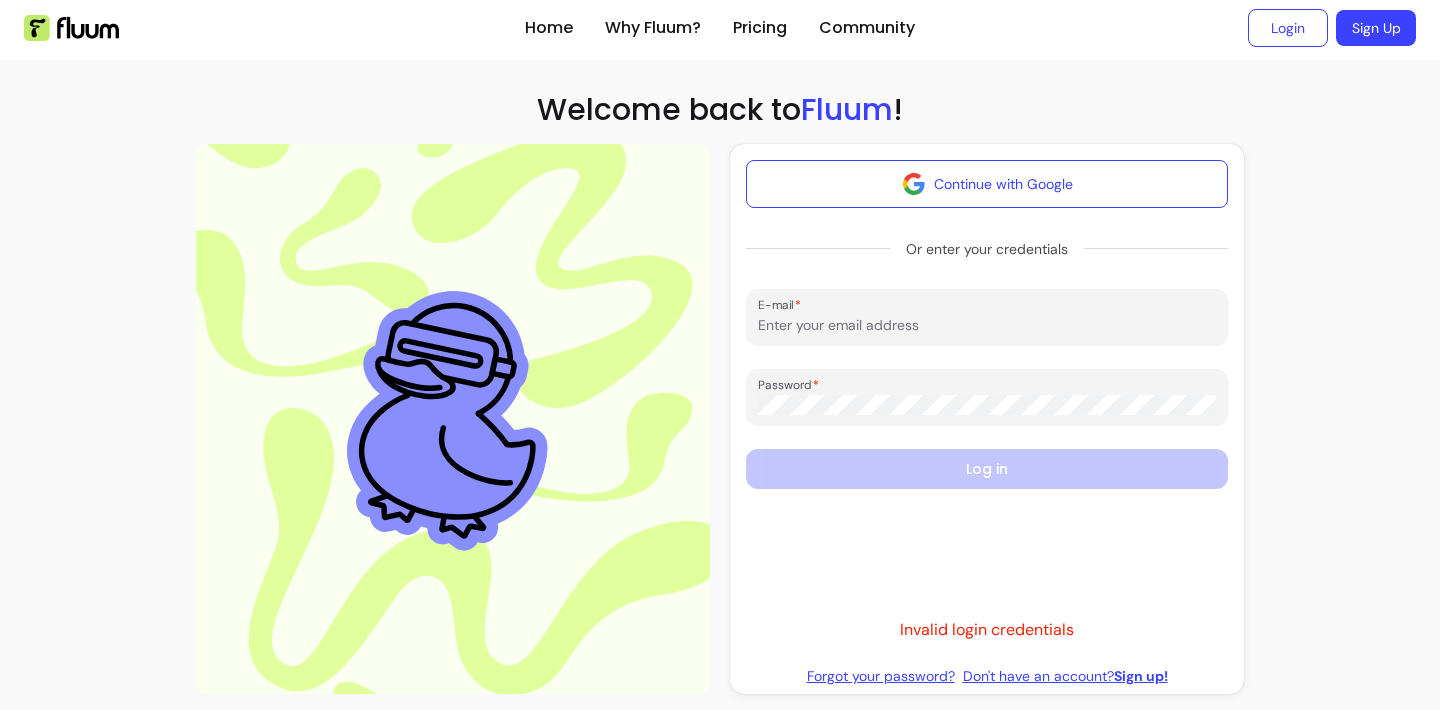 click on "Forgot your password?" at bounding box center (881, 676) 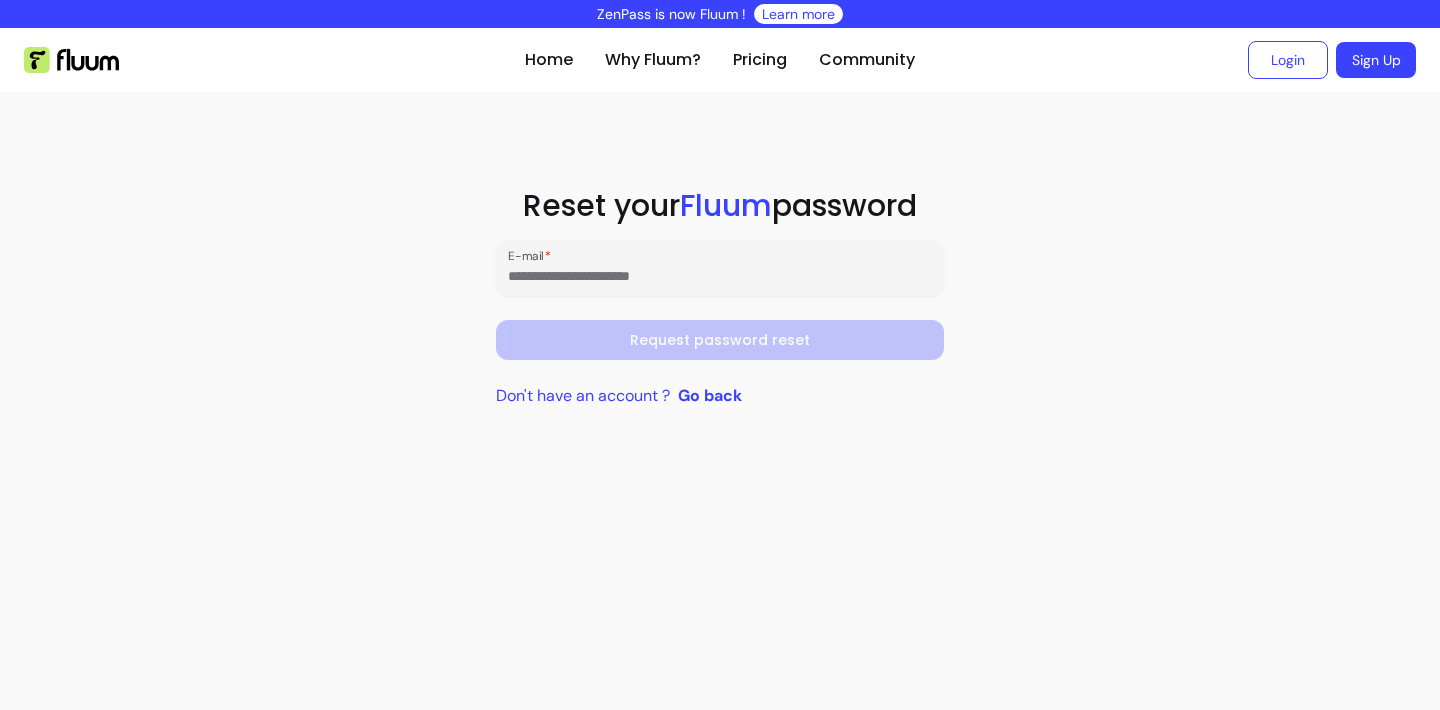 click on "E-mail" at bounding box center (720, 276) 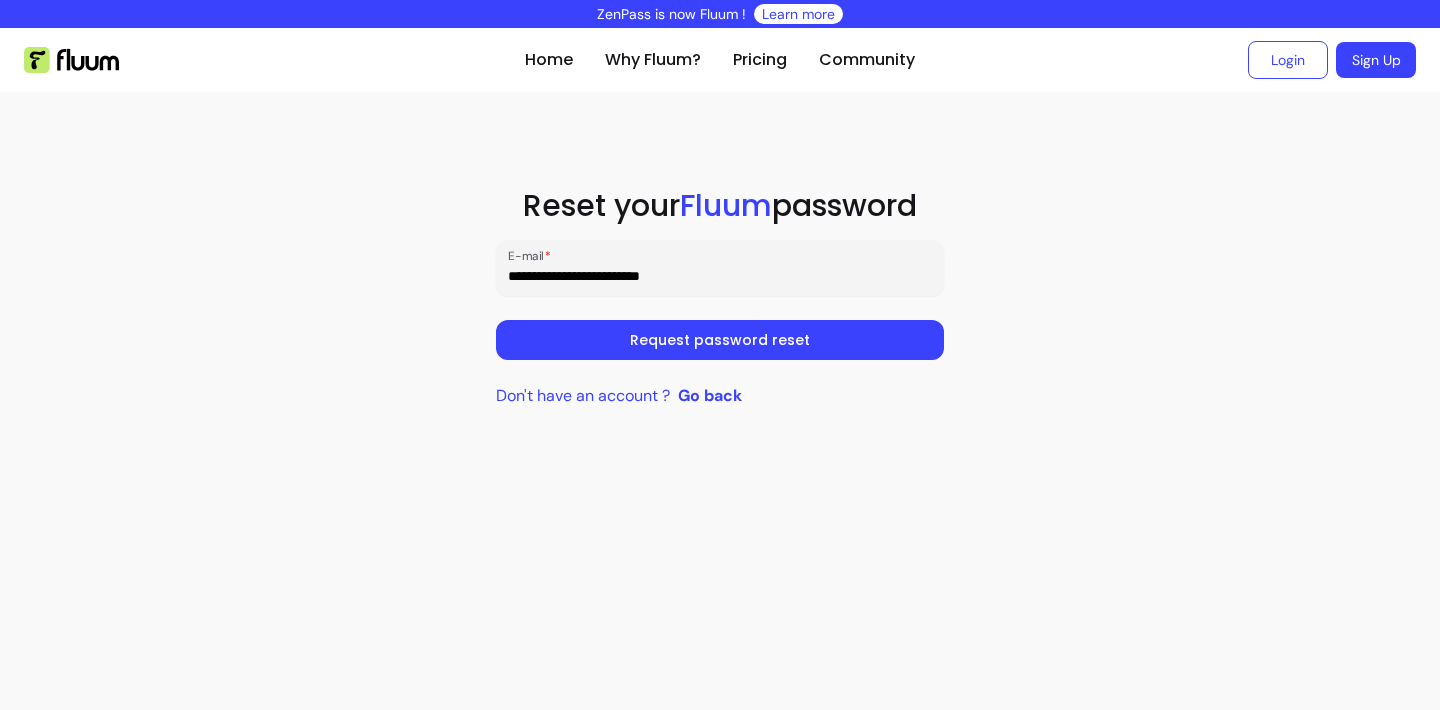 type on "**********" 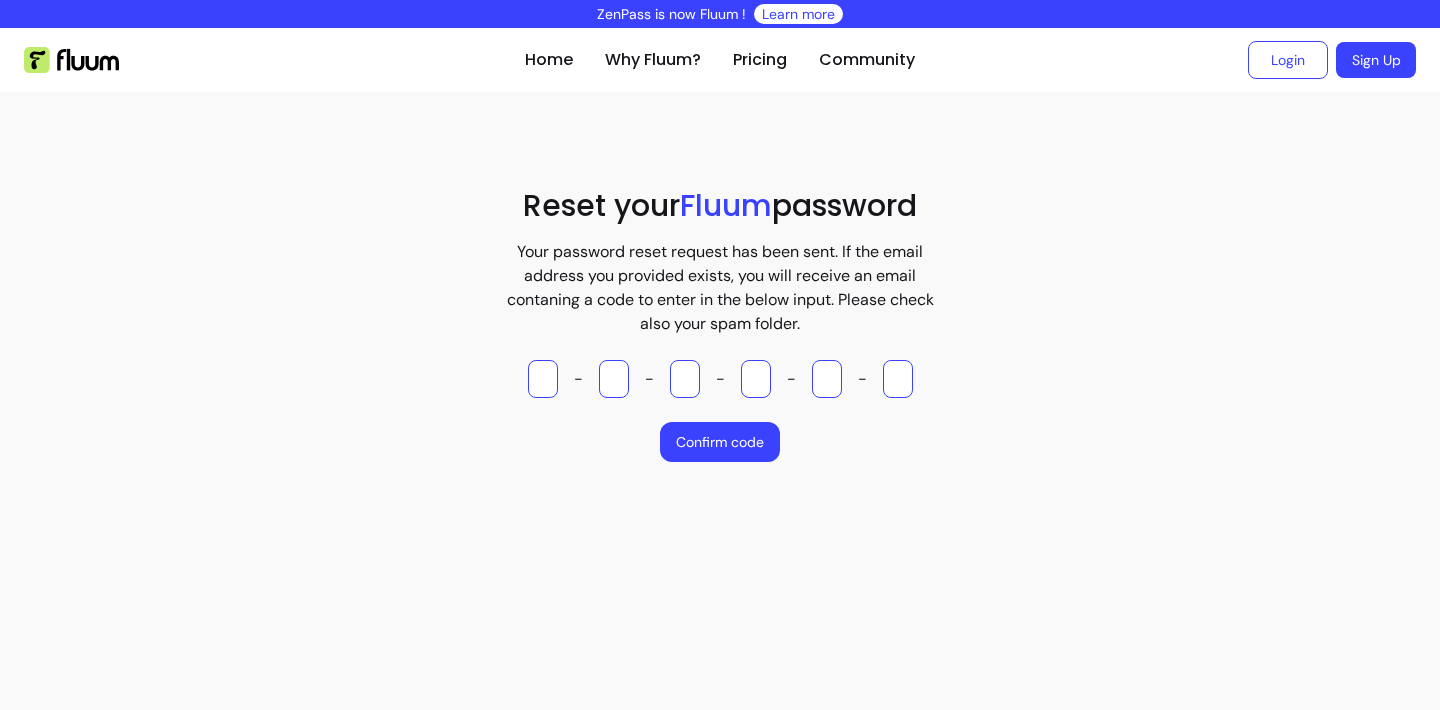 click at bounding box center [543, 379] 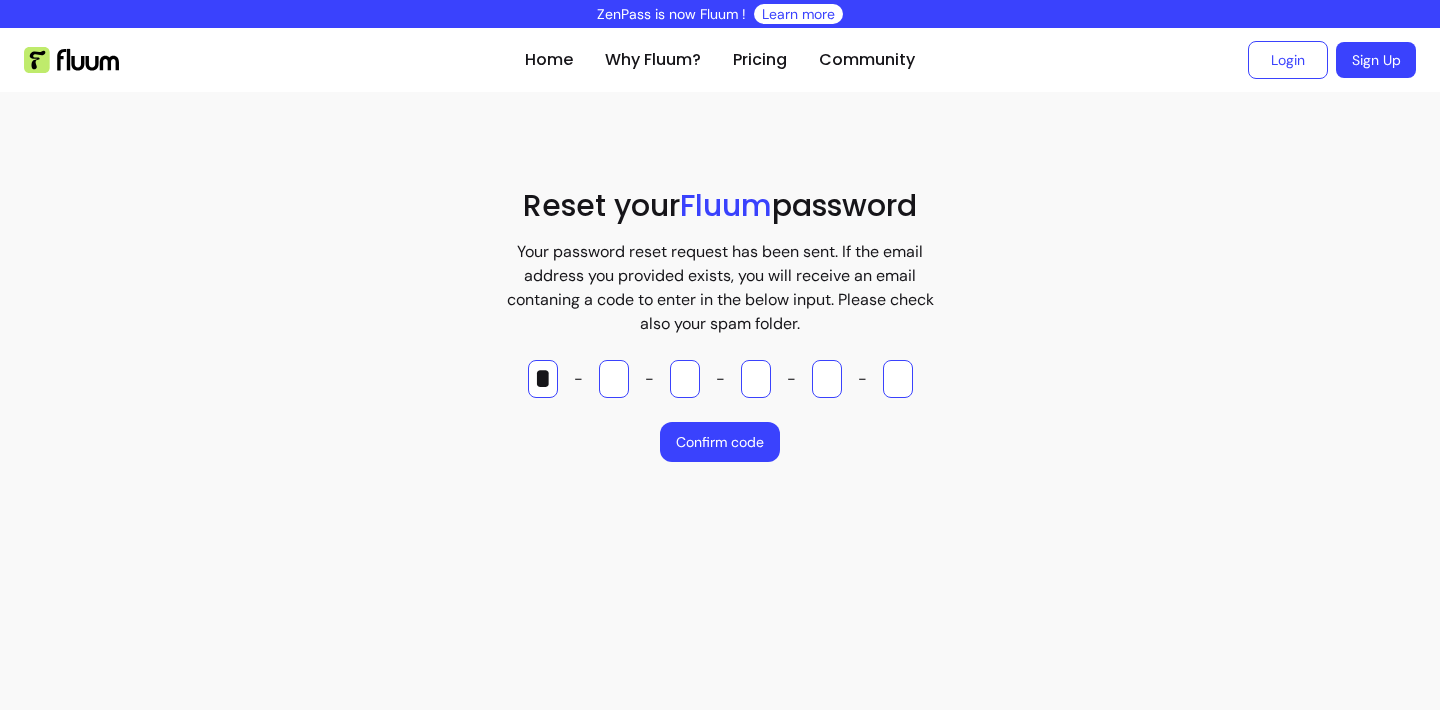 type on "*" 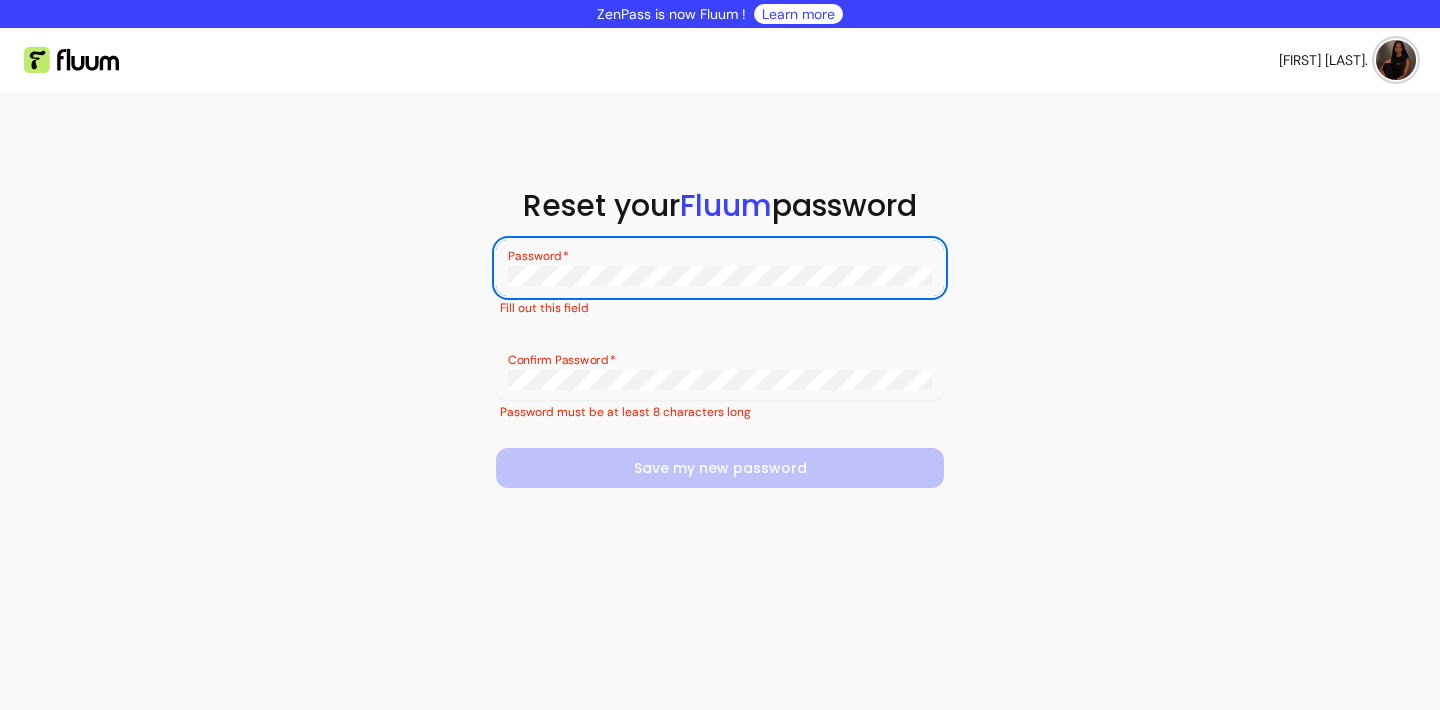 click on "Confirm Password Password must be at least 8 characters long" at bounding box center (720, 384) 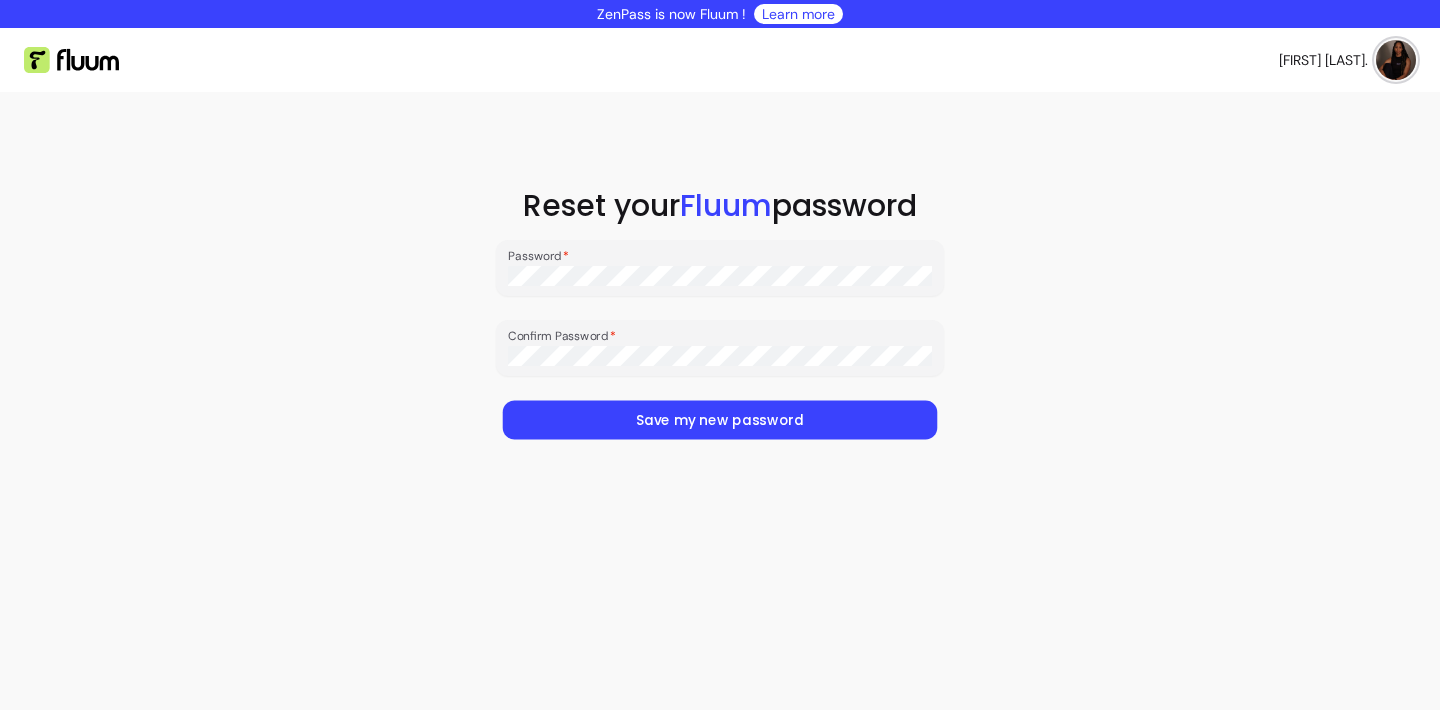 click on "Password Confirm Password Save my new password" at bounding box center [720, 340] 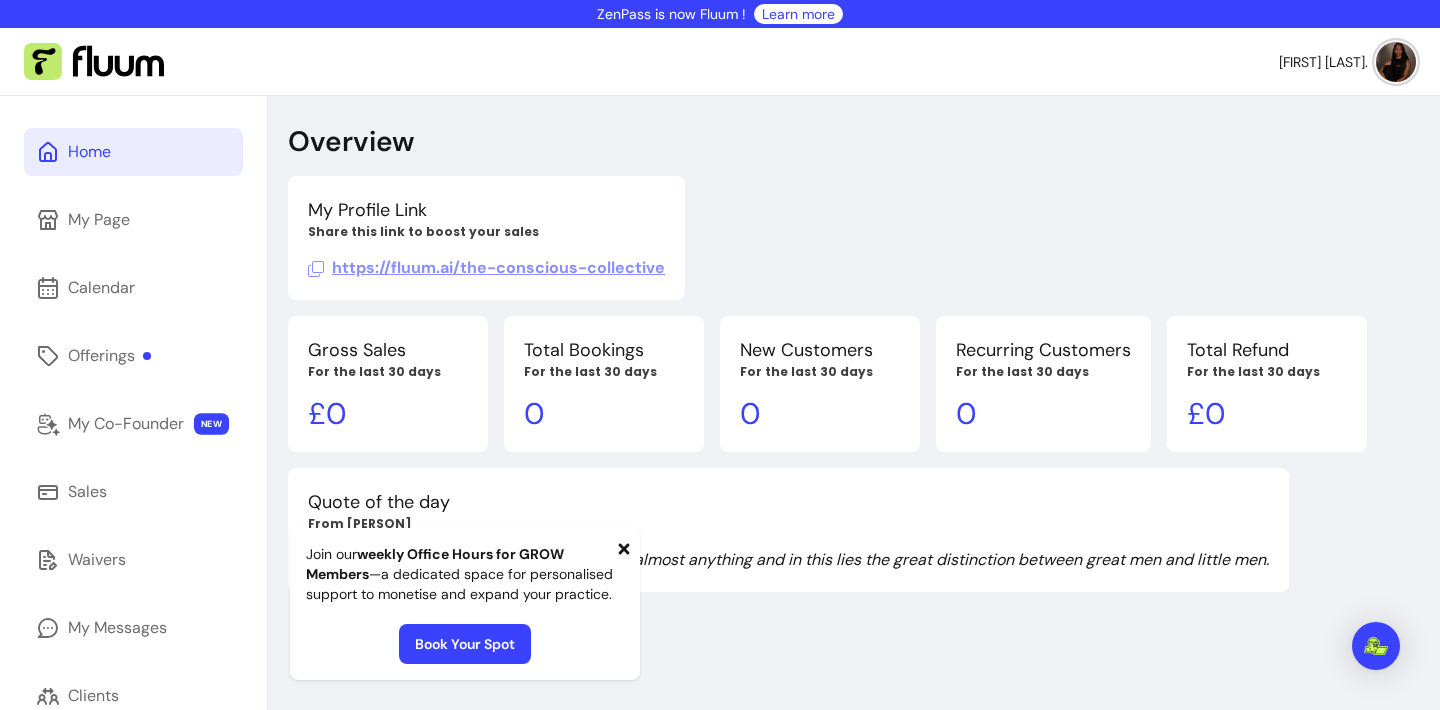 click on "0" at bounding box center (604, 414) 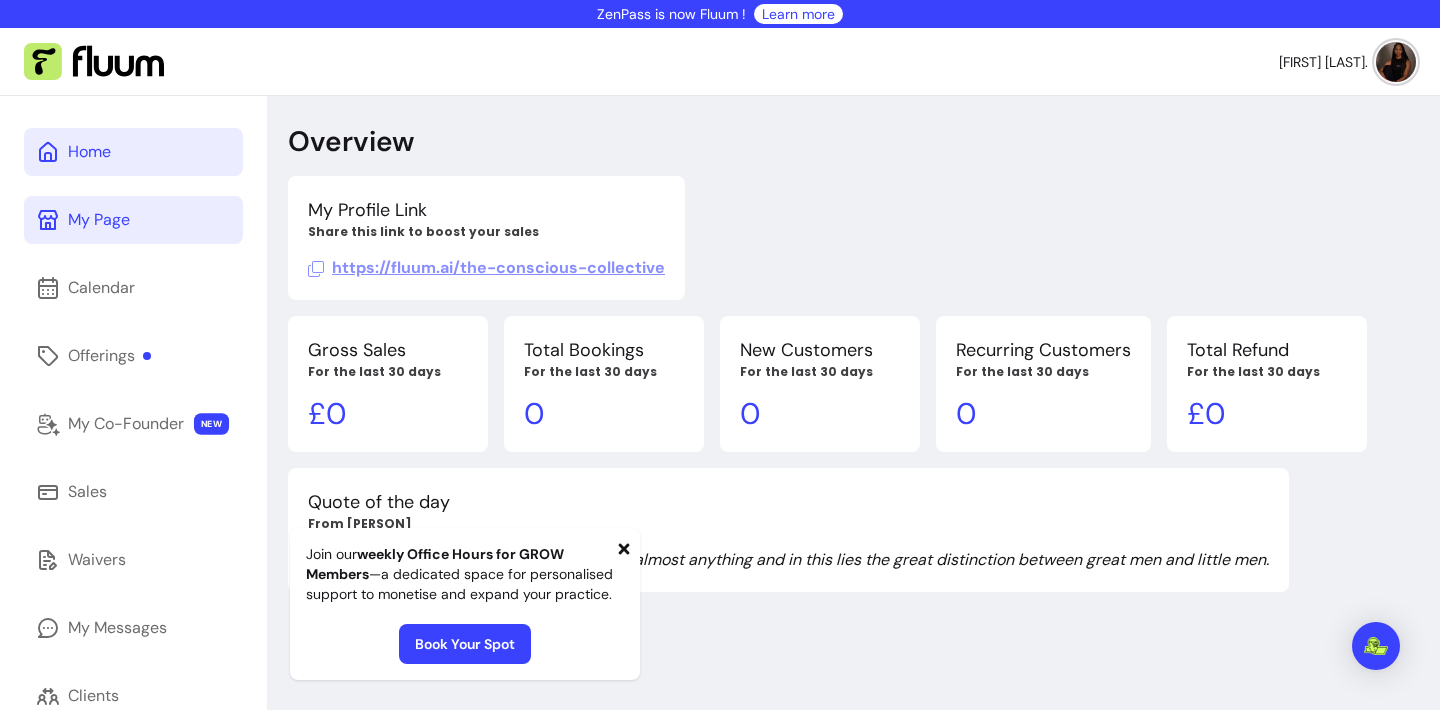 click on "My Page" at bounding box center [99, 220] 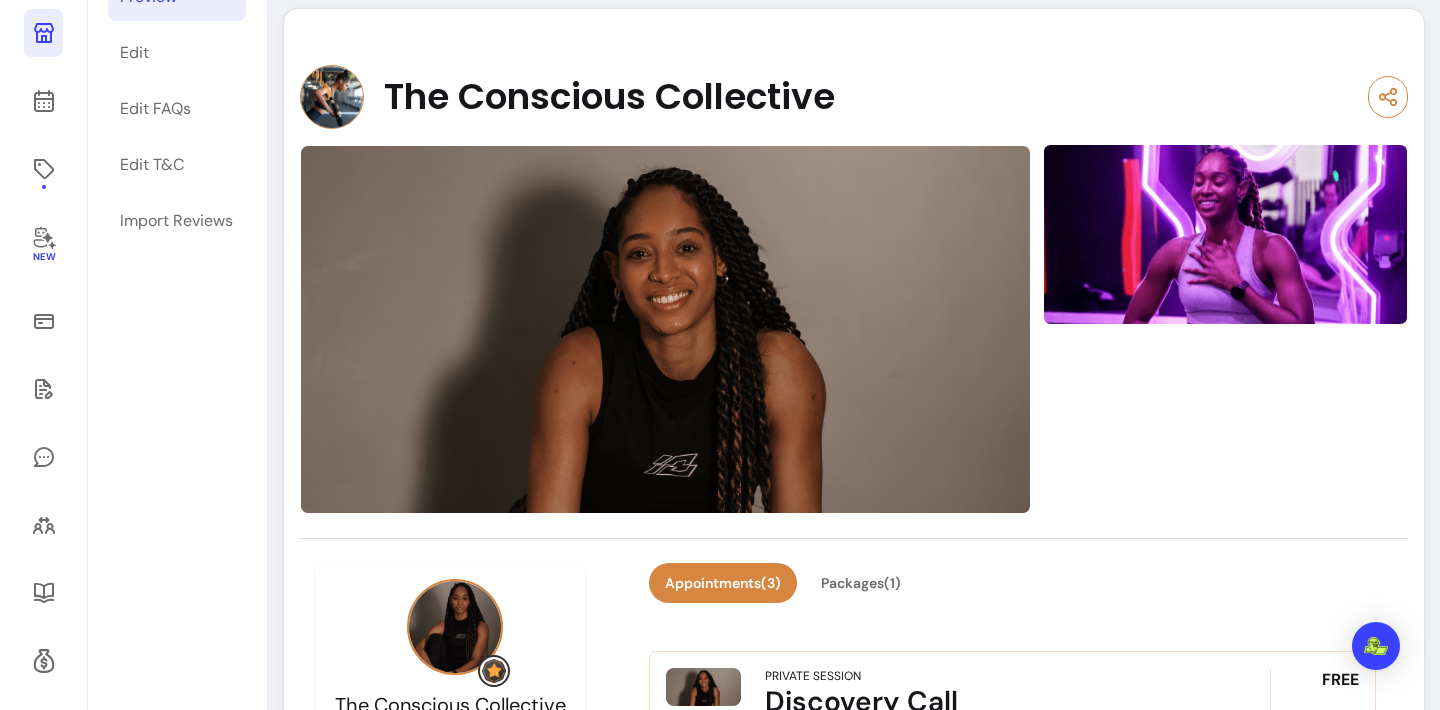scroll, scrollTop: 99, scrollLeft: 0, axis: vertical 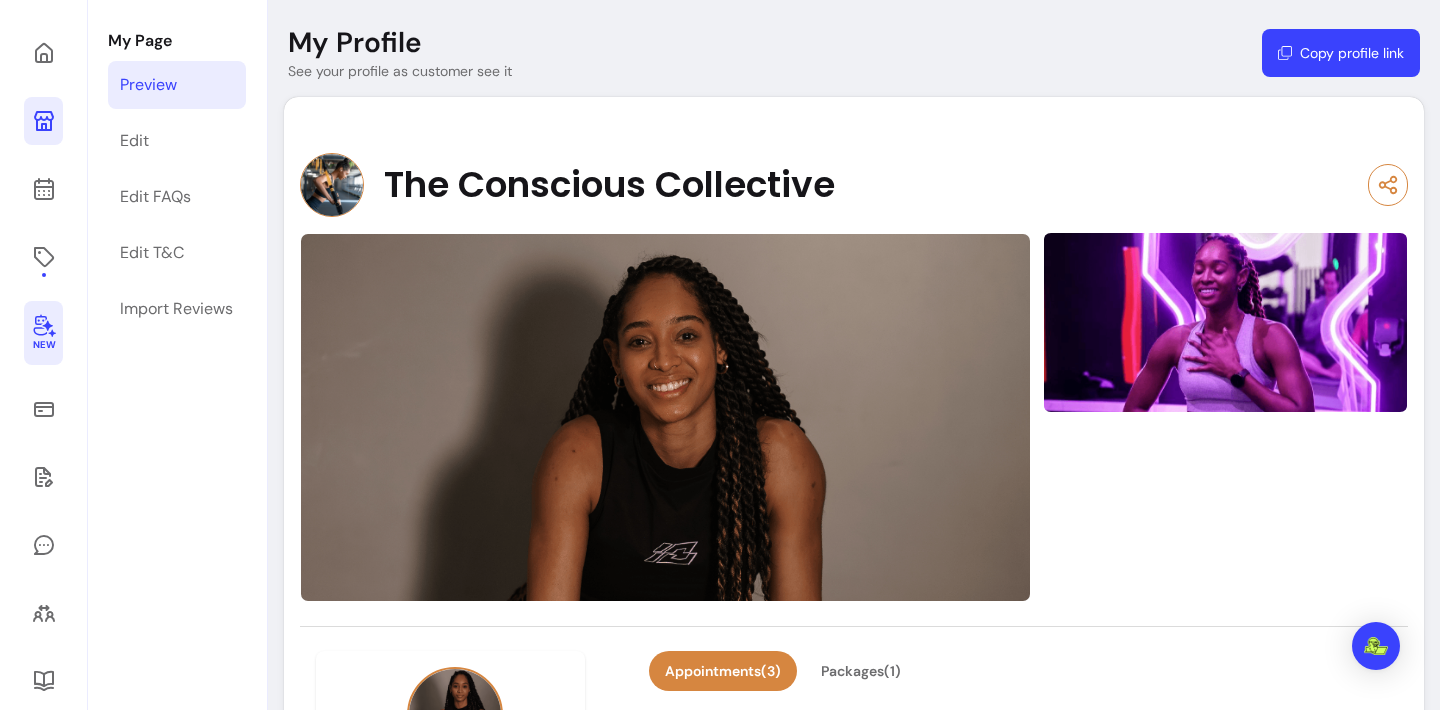 click 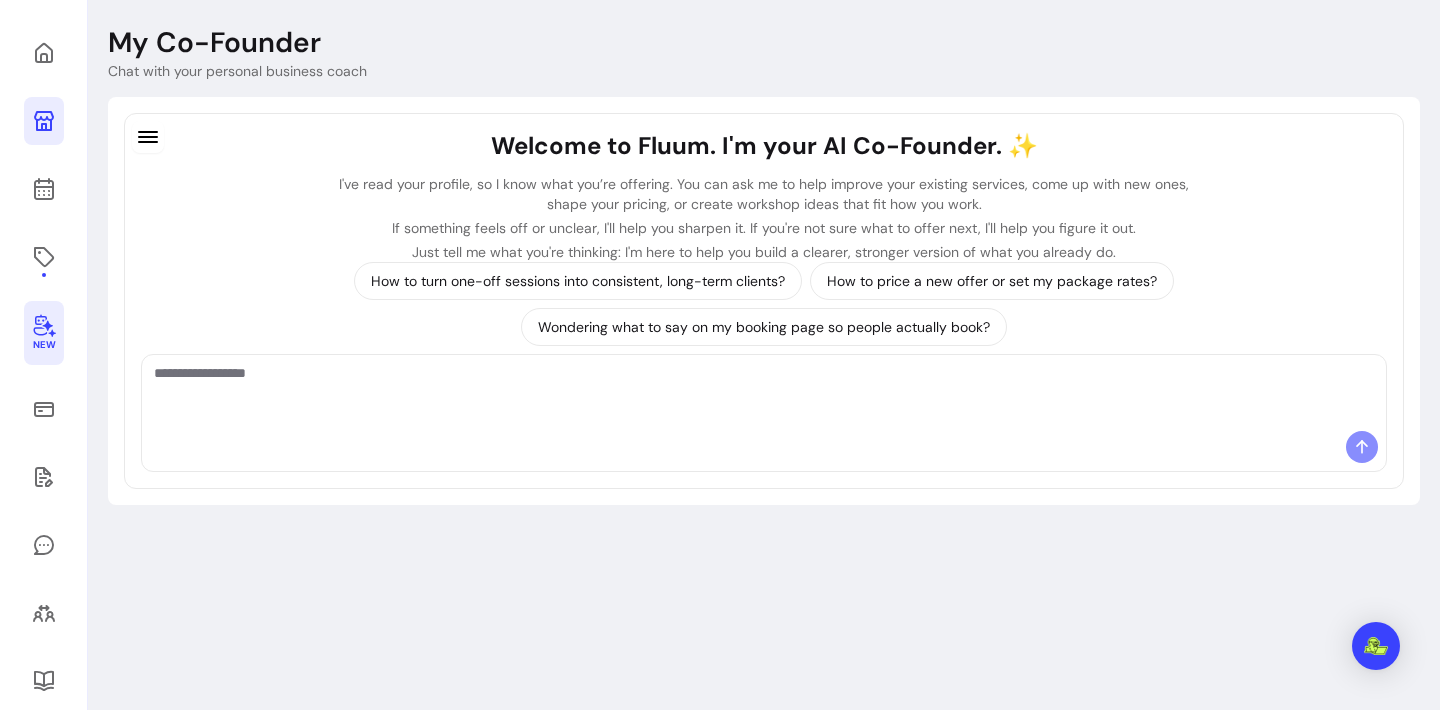scroll, scrollTop: 96, scrollLeft: 0, axis: vertical 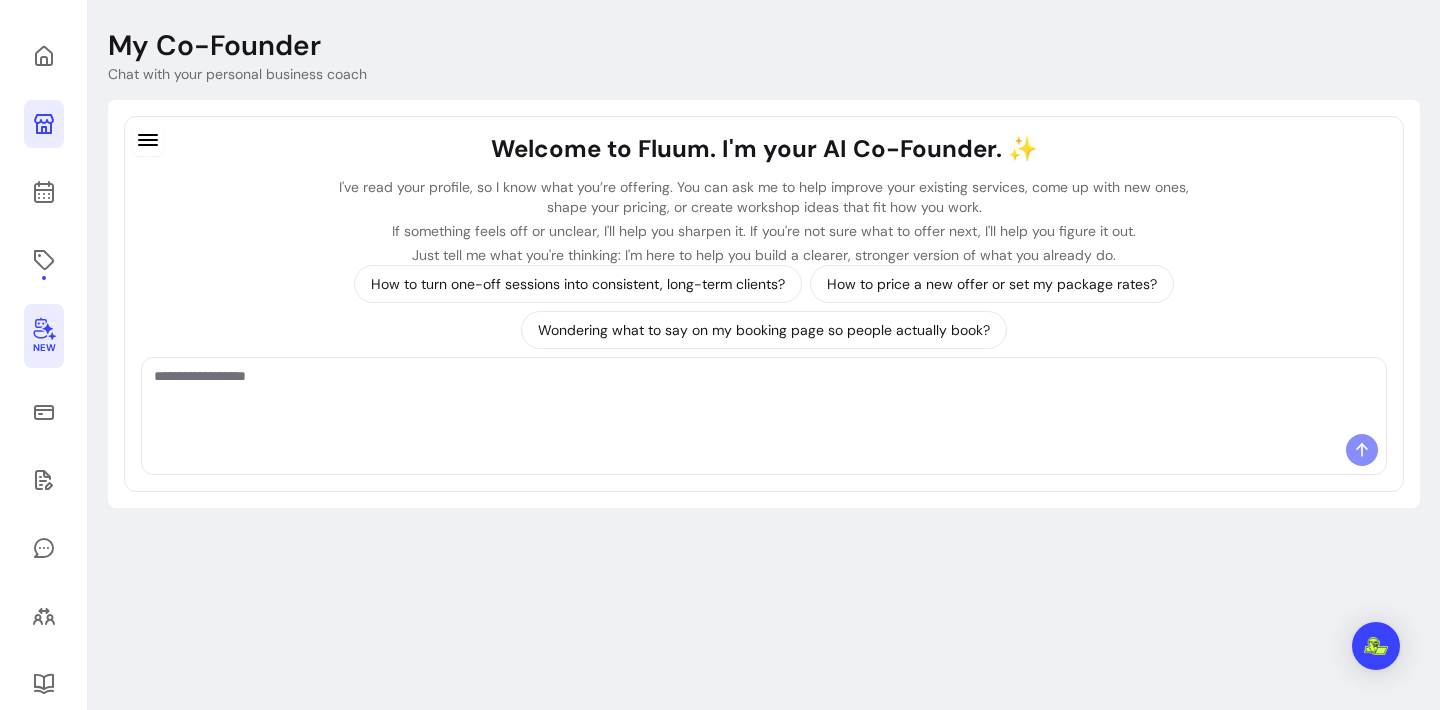 click on "Welcome to Fluum. I'm your AI Co-Founder. ✨ I've read your profile, so I know what you’re offering. You can ask me to help improve your existing services, come up with new ones, shape your pricing, or create workshop ideas that fit how you work. If something feels off or unclear, I'll help you sharpen it. If you're not sure what to offer next, I'll help you figure it out. Just tell me what you're thinking: I'm here to help you build a clearer, stronger version of what you already do. How to turn one-off sessions into consistent, long-term clients? How to price a new offer or set my package rates? Wondering what to say on my booking page so people actually book? Conversations  New conversation Welcome to Fluum. I'm your AI Co-Founder. ✨ I've read your profile, so I know what you’re offering. You can ask me to help improve your existing services, come up with new ones, shape your pricing, or create workshop ideas that fit how you work. How to turn one-off sessions into consistent, long-term clients?" at bounding box center (764, 304) 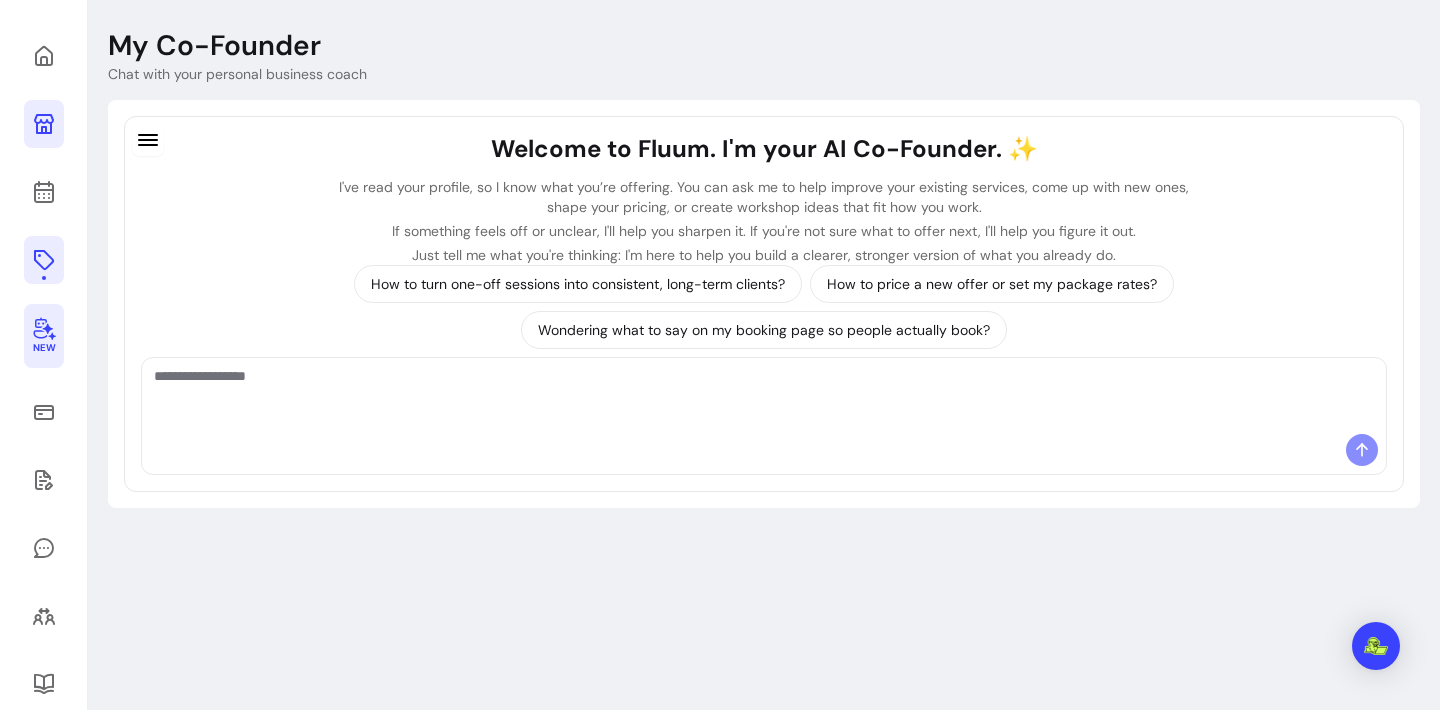 click 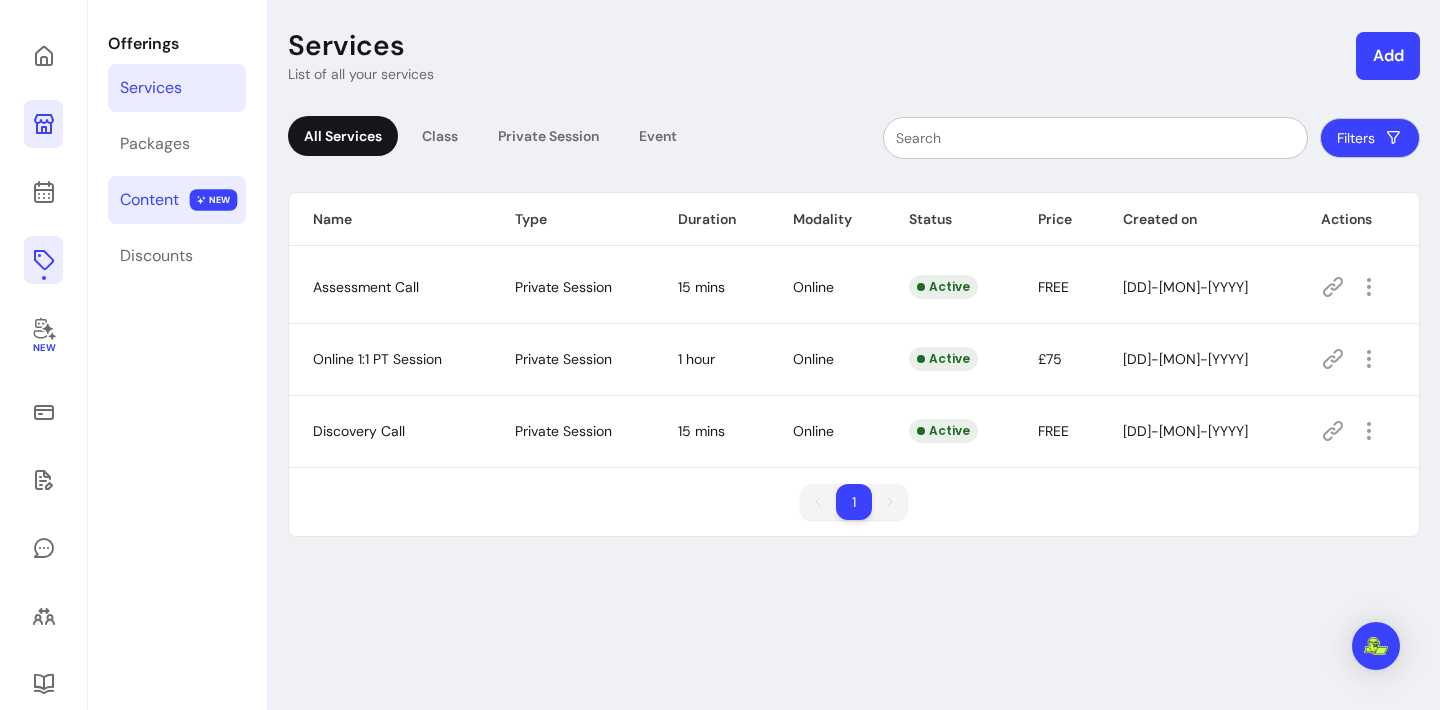 click on "Content" at bounding box center (149, 200) 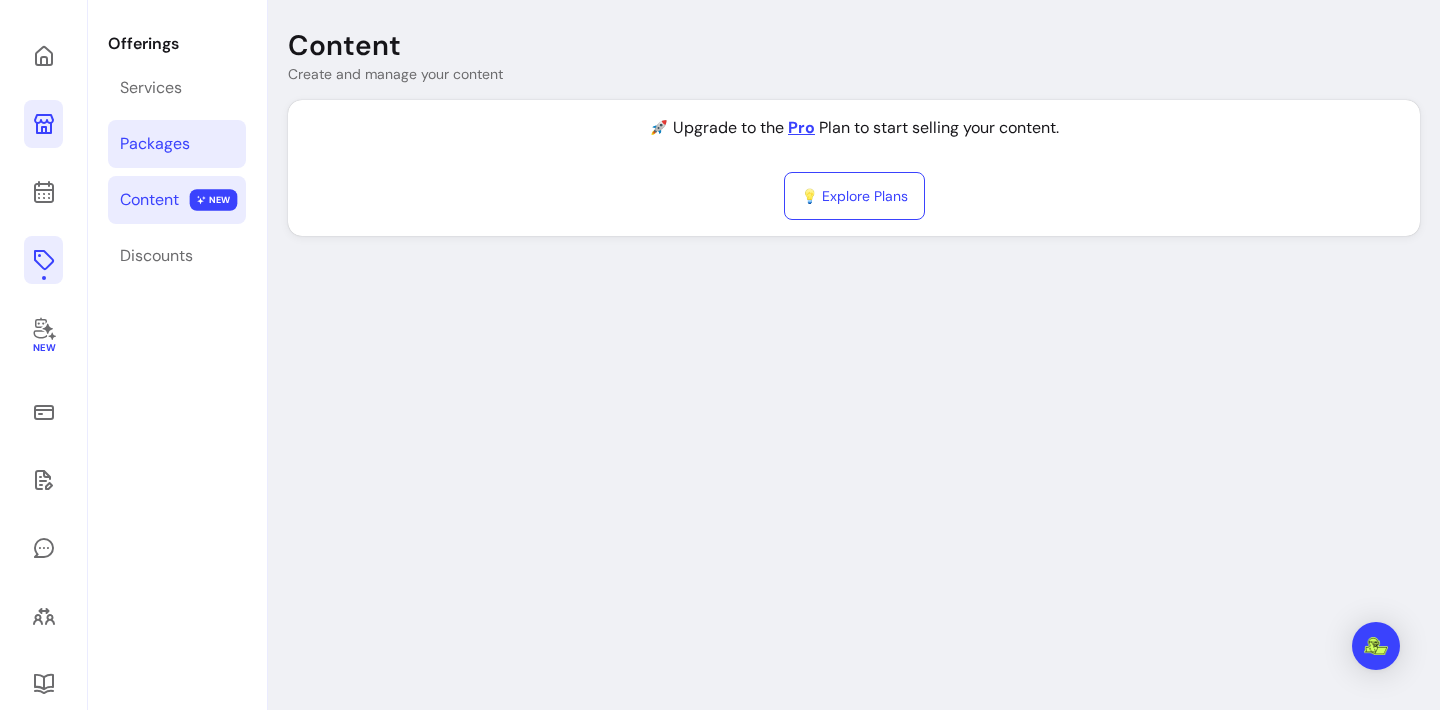 click on "Packages" at bounding box center [177, 144] 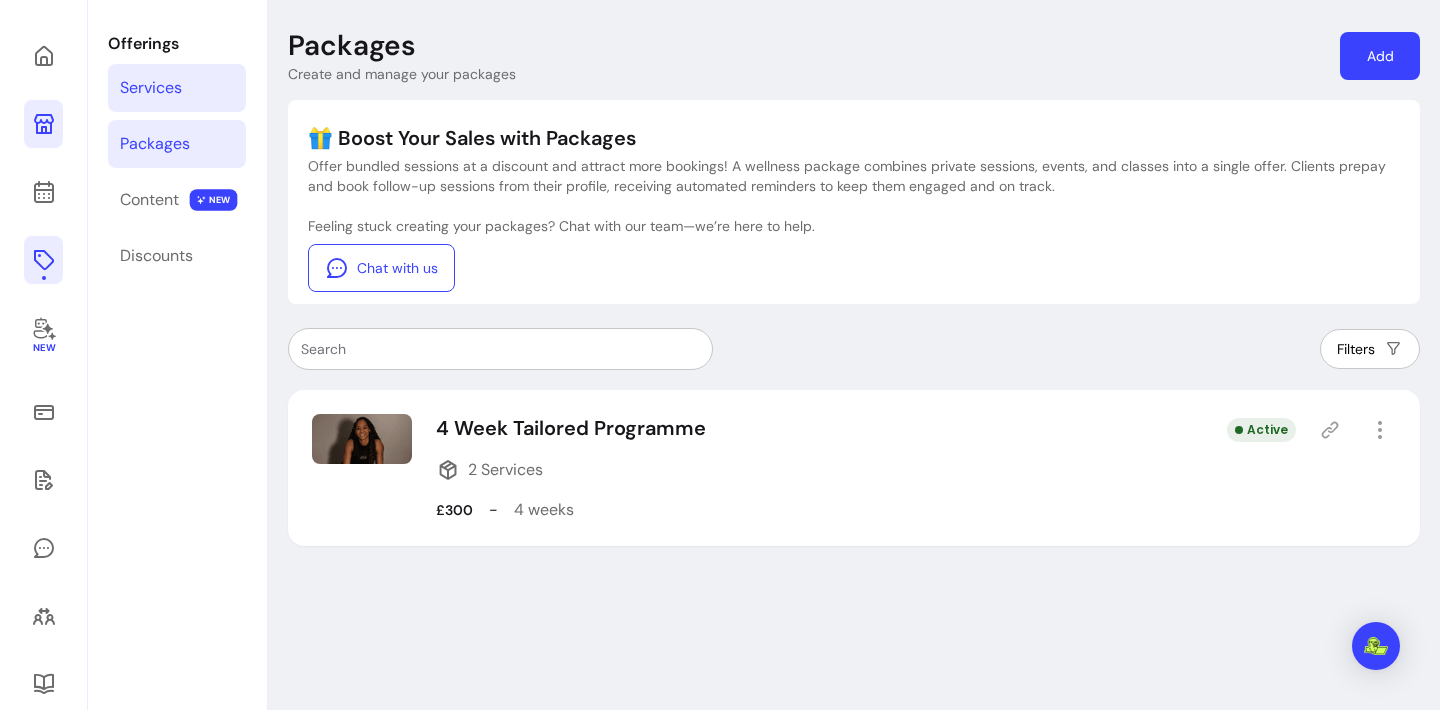 click on "Services" at bounding box center [151, 88] 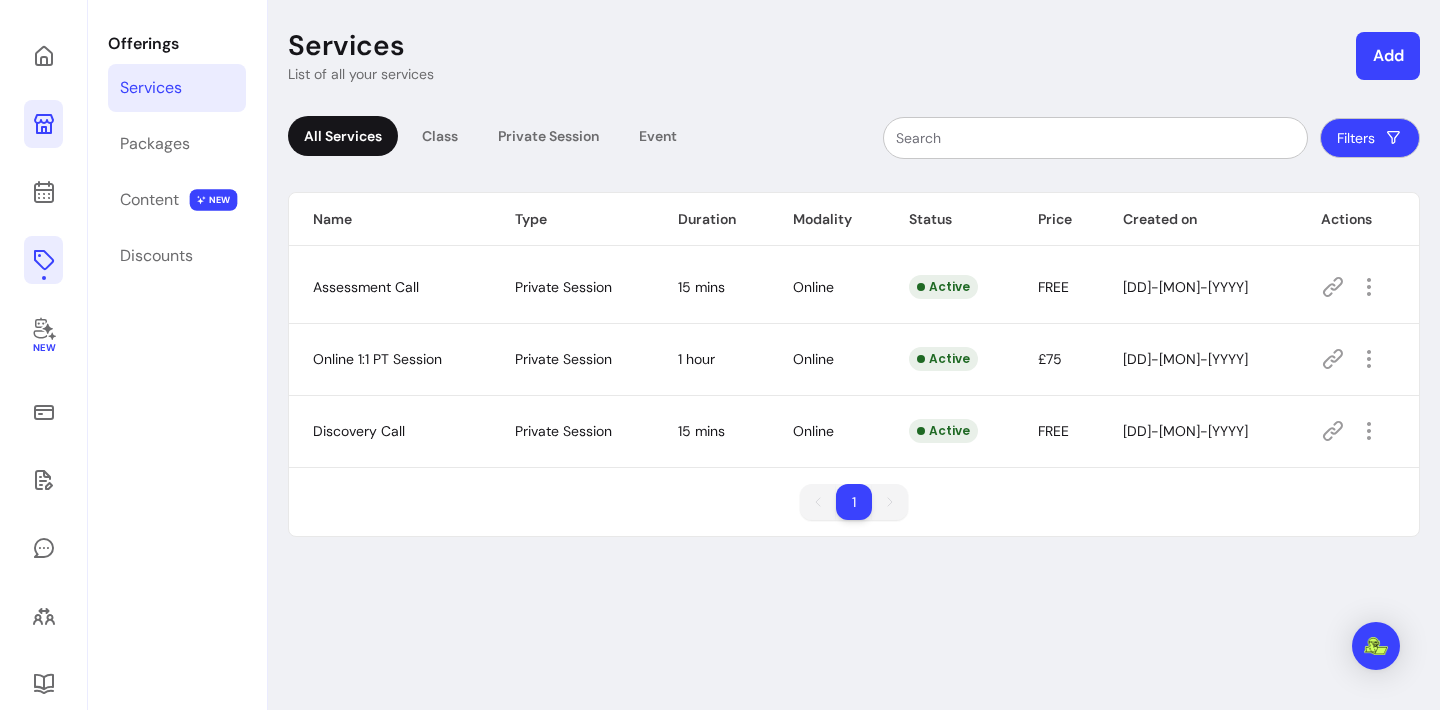 click at bounding box center (43, 124) 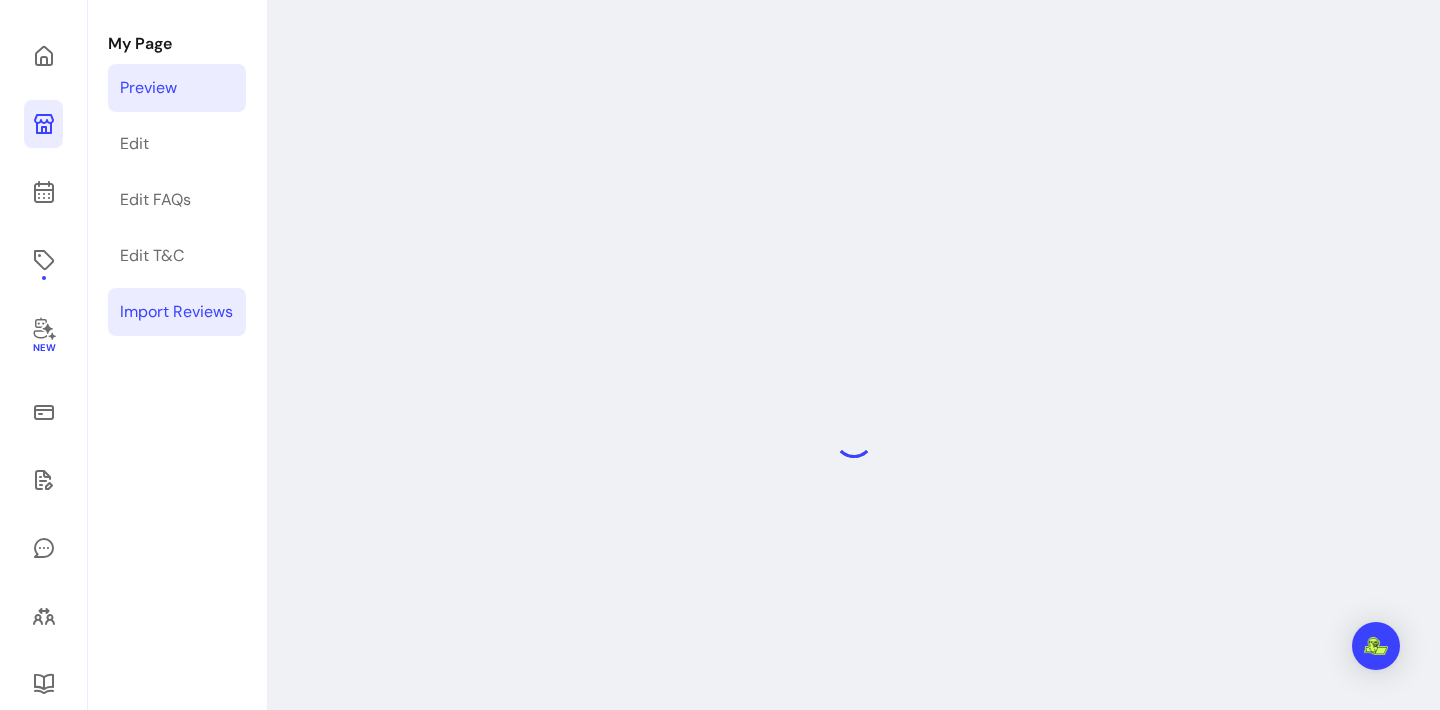 click on "Import Reviews" at bounding box center (176, 312) 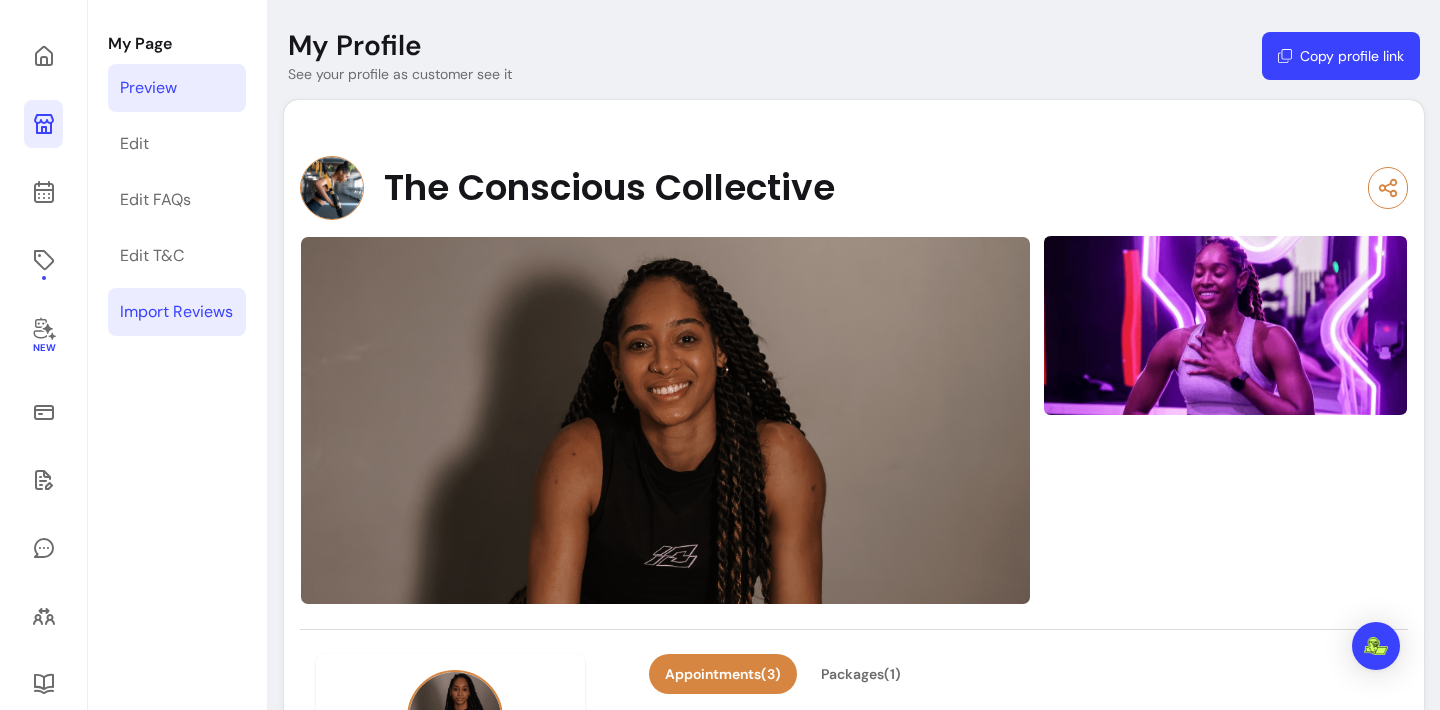 click on "Import Reviews" at bounding box center [176, 312] 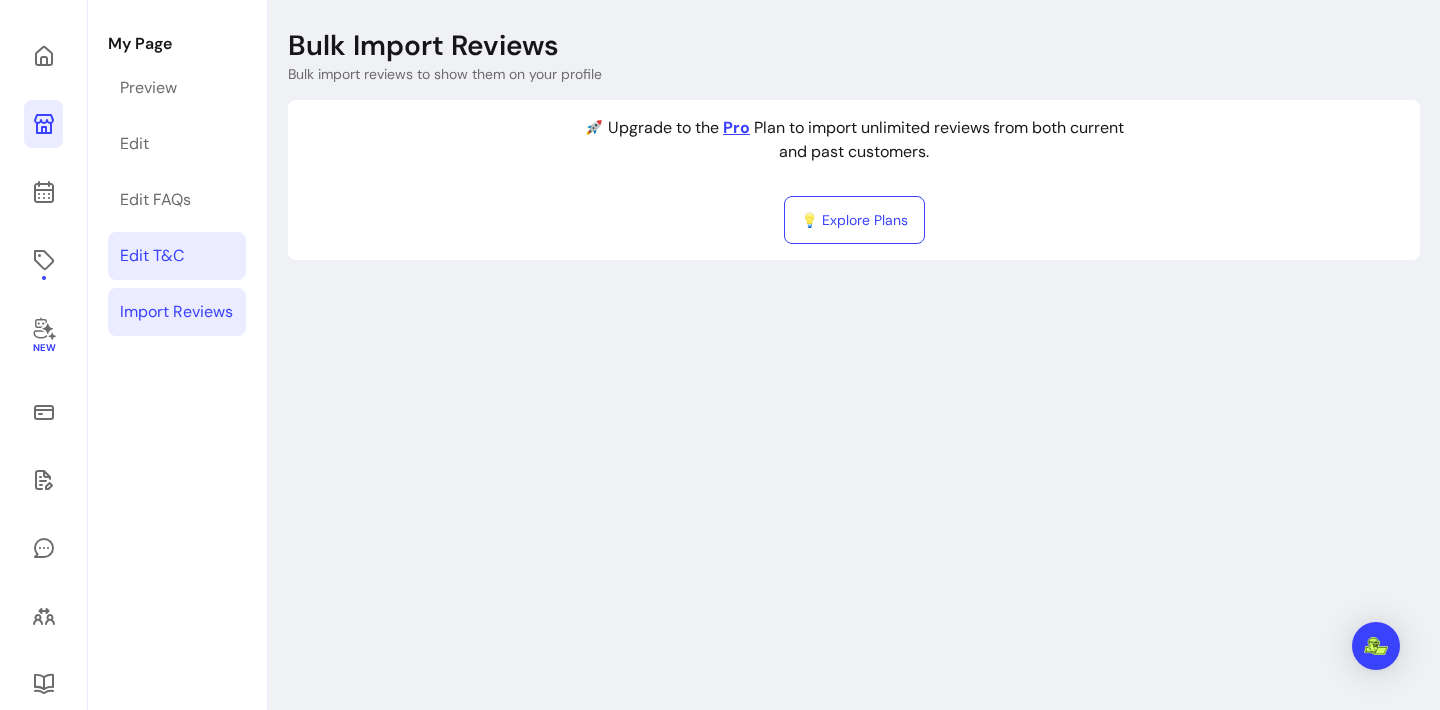 click on "Edit T&C" at bounding box center (152, 256) 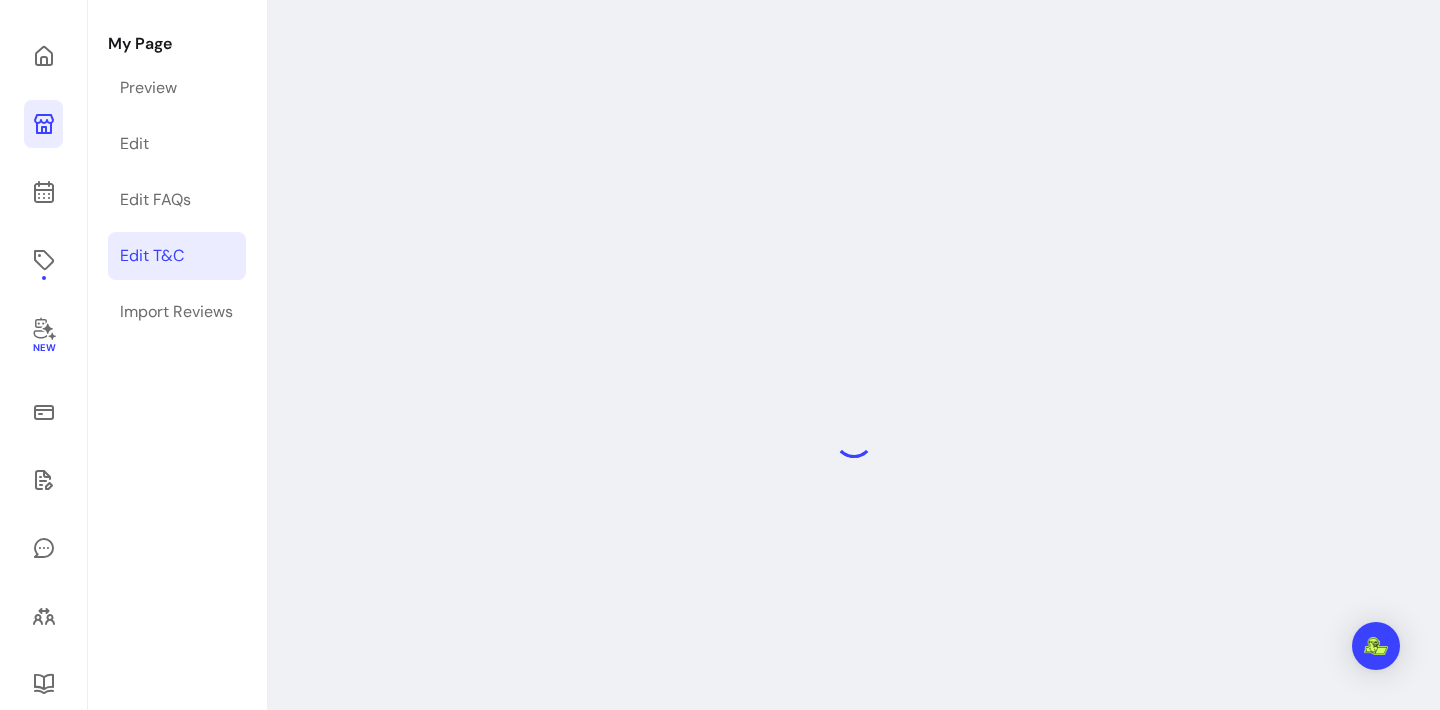 select on "*" 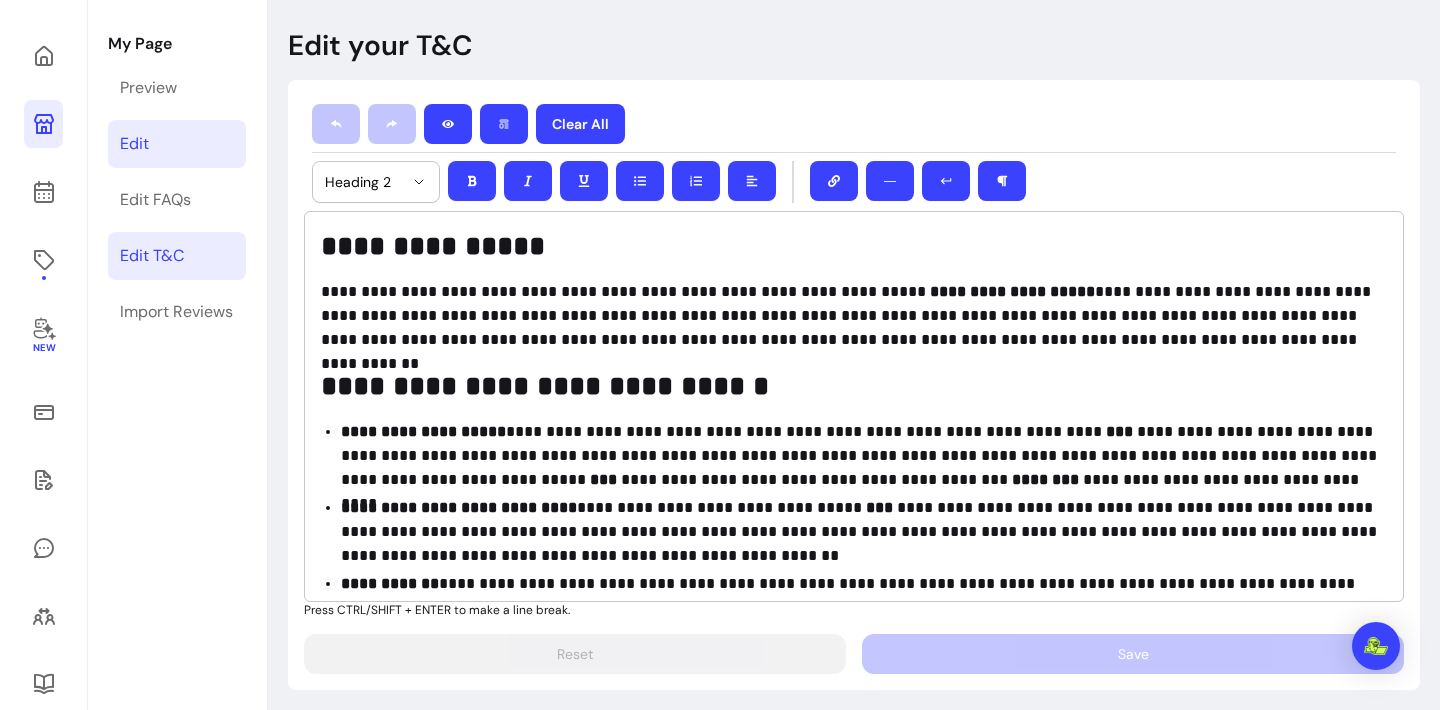 click on "Edit" at bounding box center [177, 144] 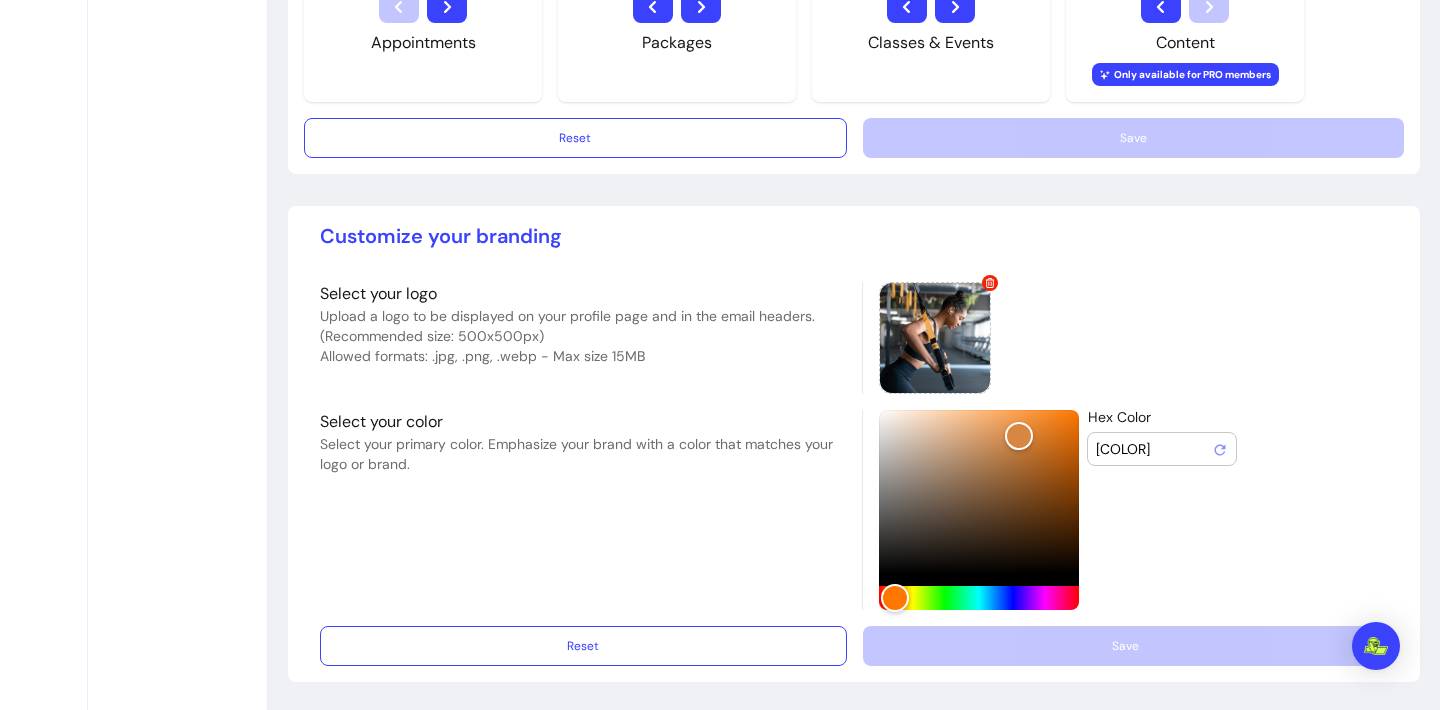 scroll, scrollTop: 1482, scrollLeft: 0, axis: vertical 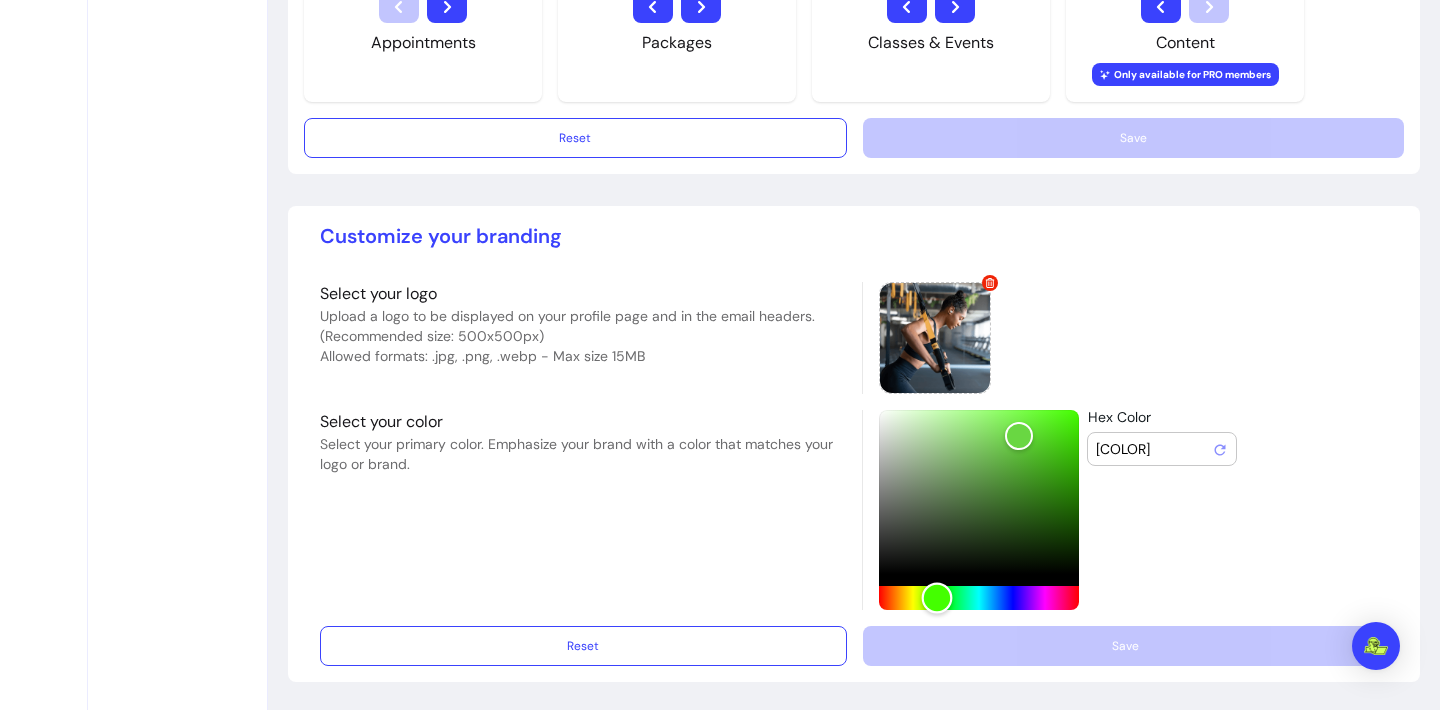 click at bounding box center [979, 598] 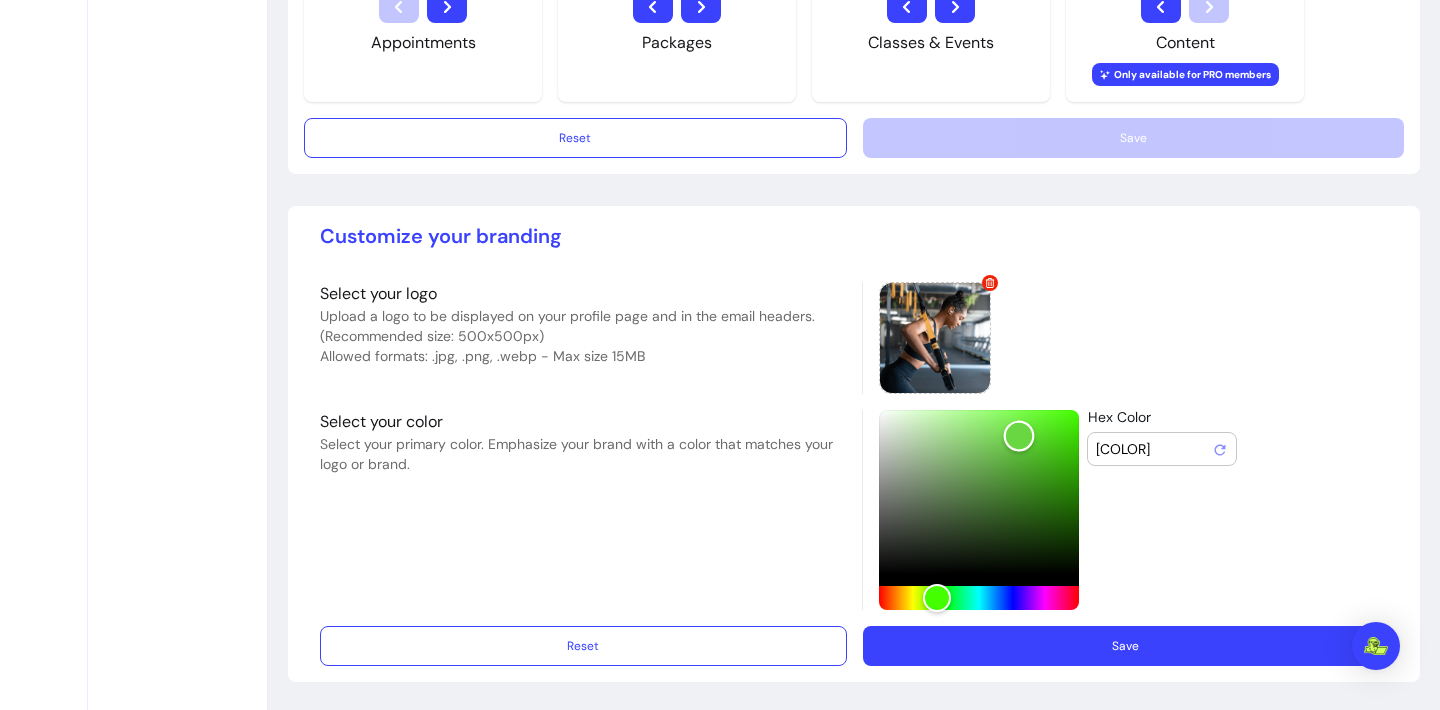 click at bounding box center [979, 492] 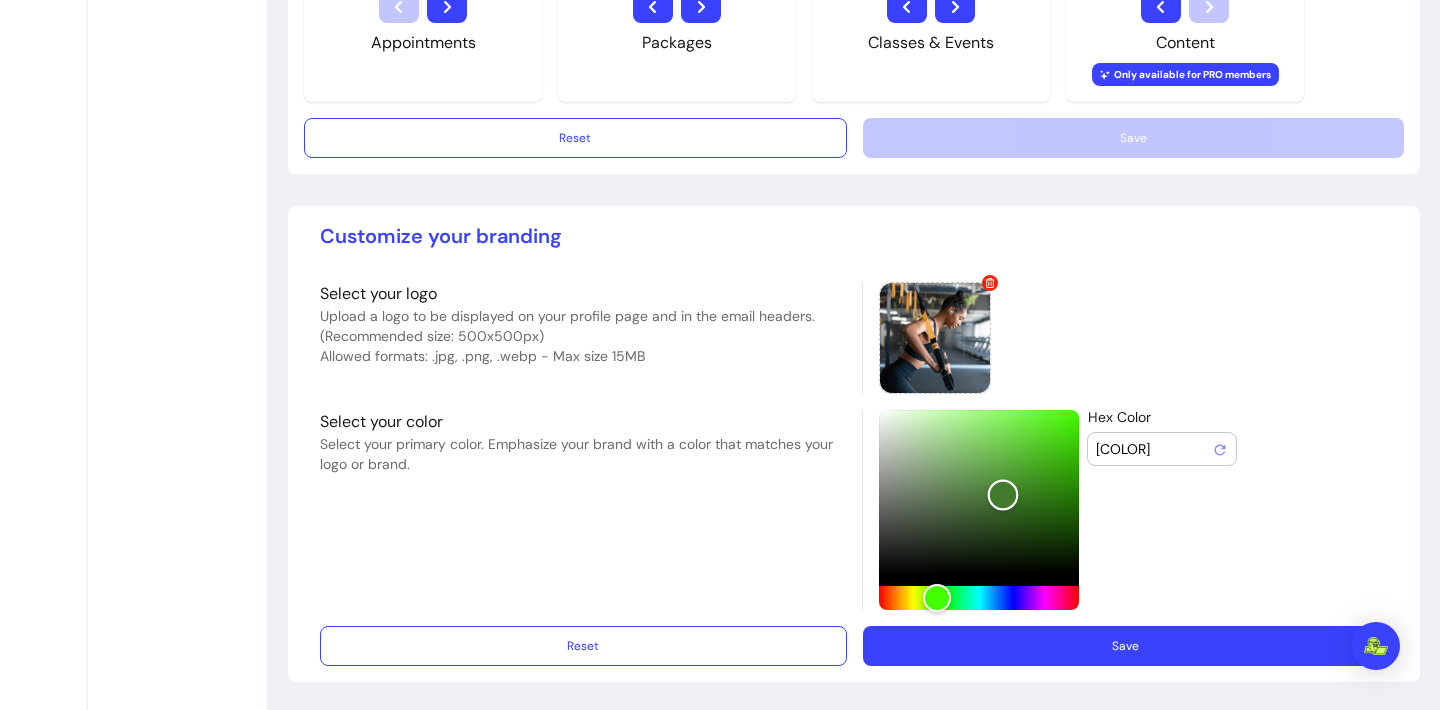 click at bounding box center [979, 492] 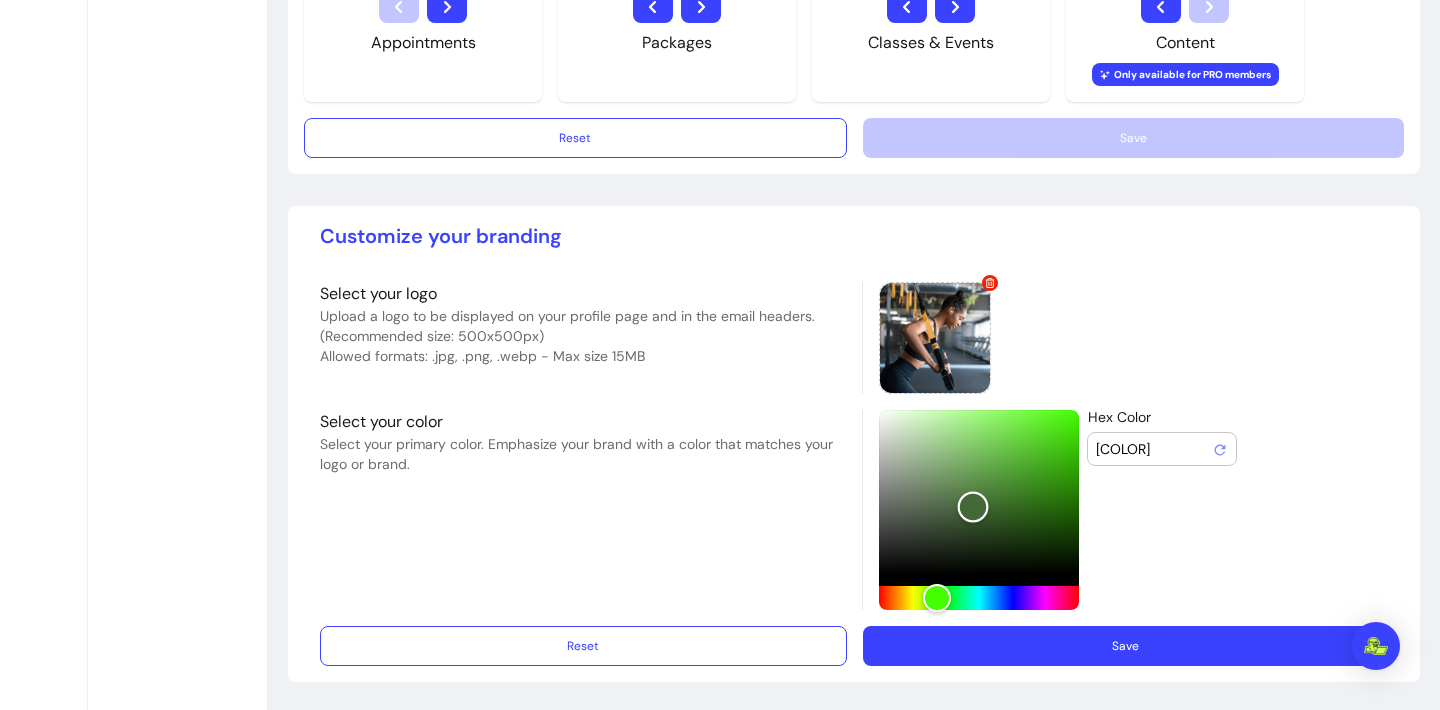 click at bounding box center (979, 492) 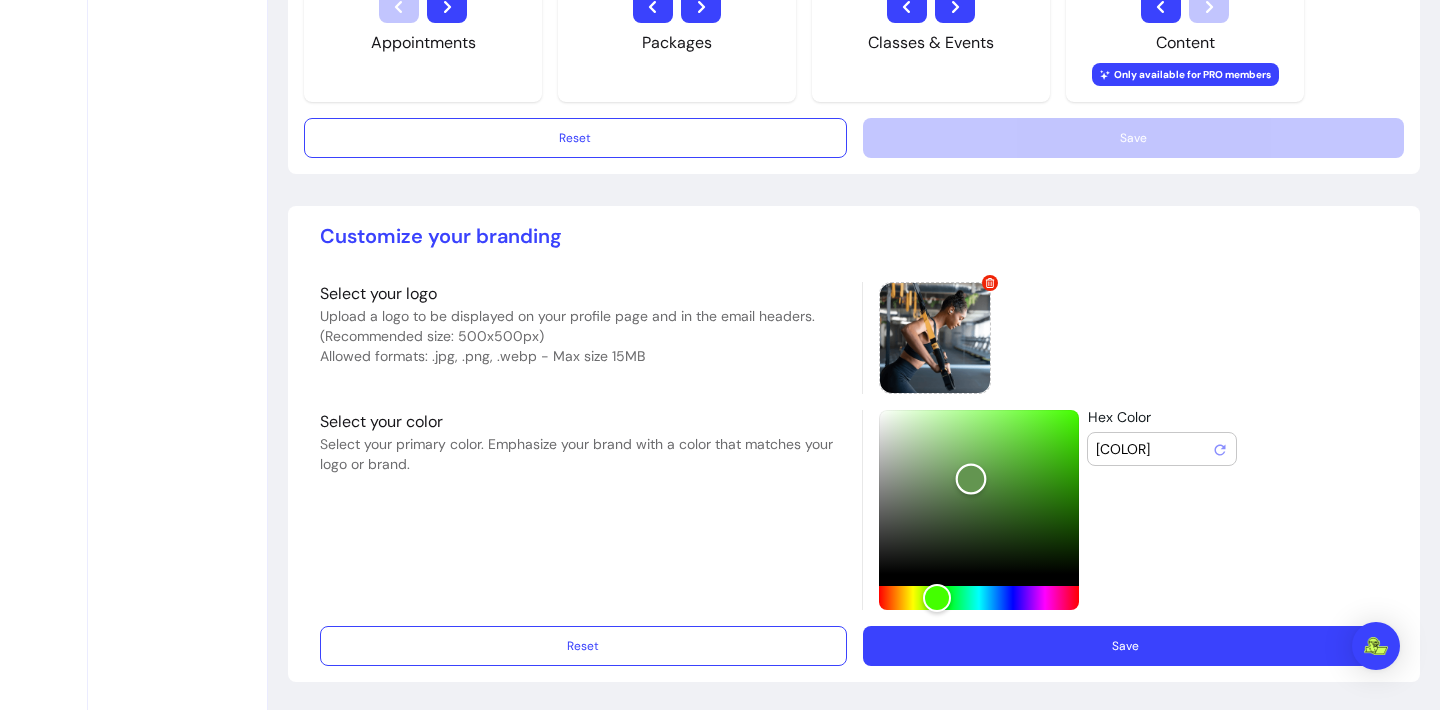 click at bounding box center (979, 492) 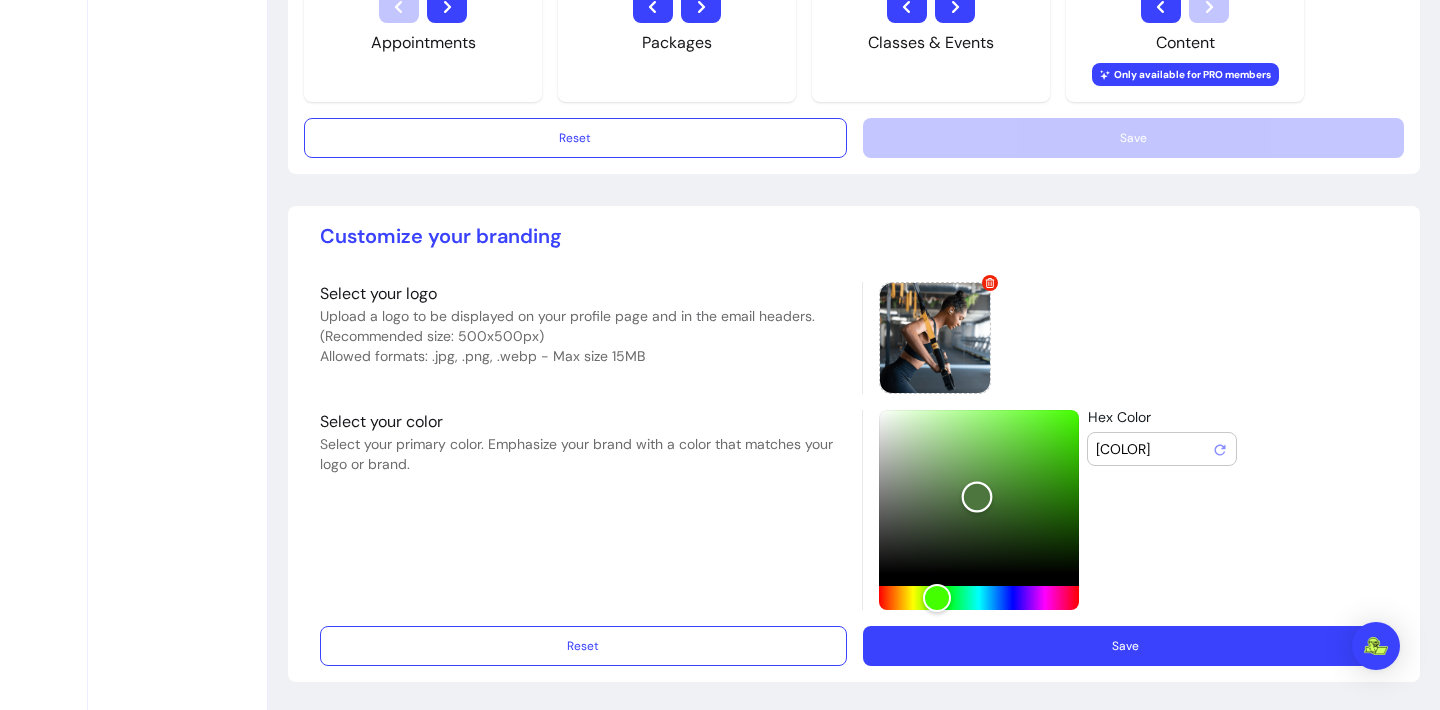 click at bounding box center (979, 492) 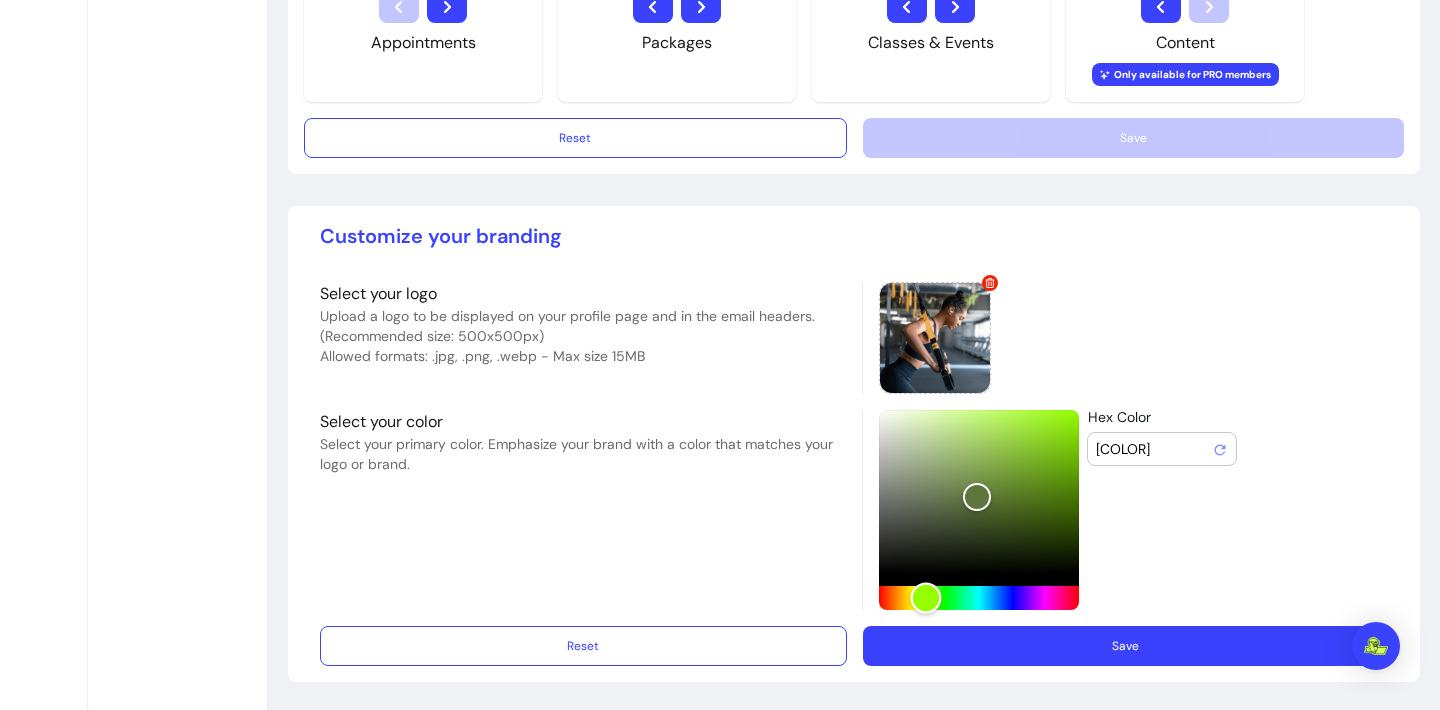 type on "#63783d" 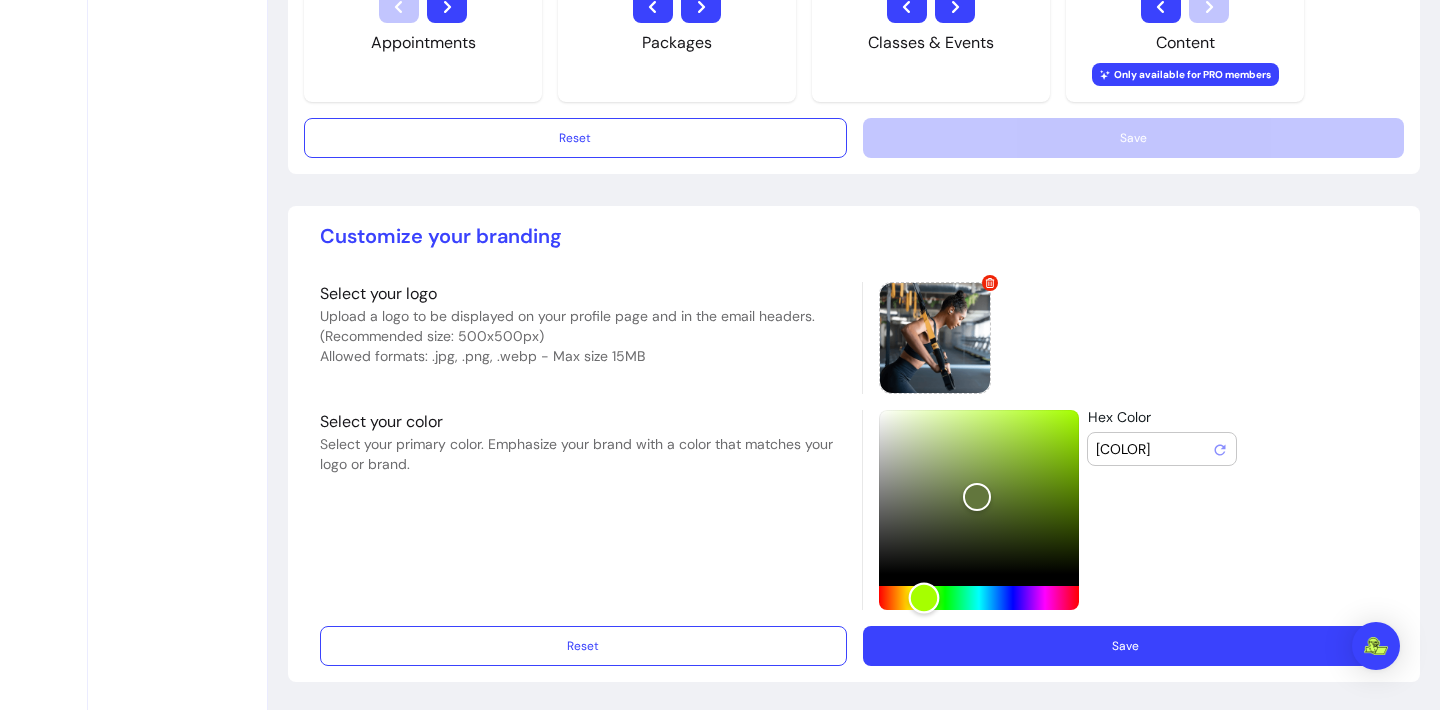 click at bounding box center (924, 598) 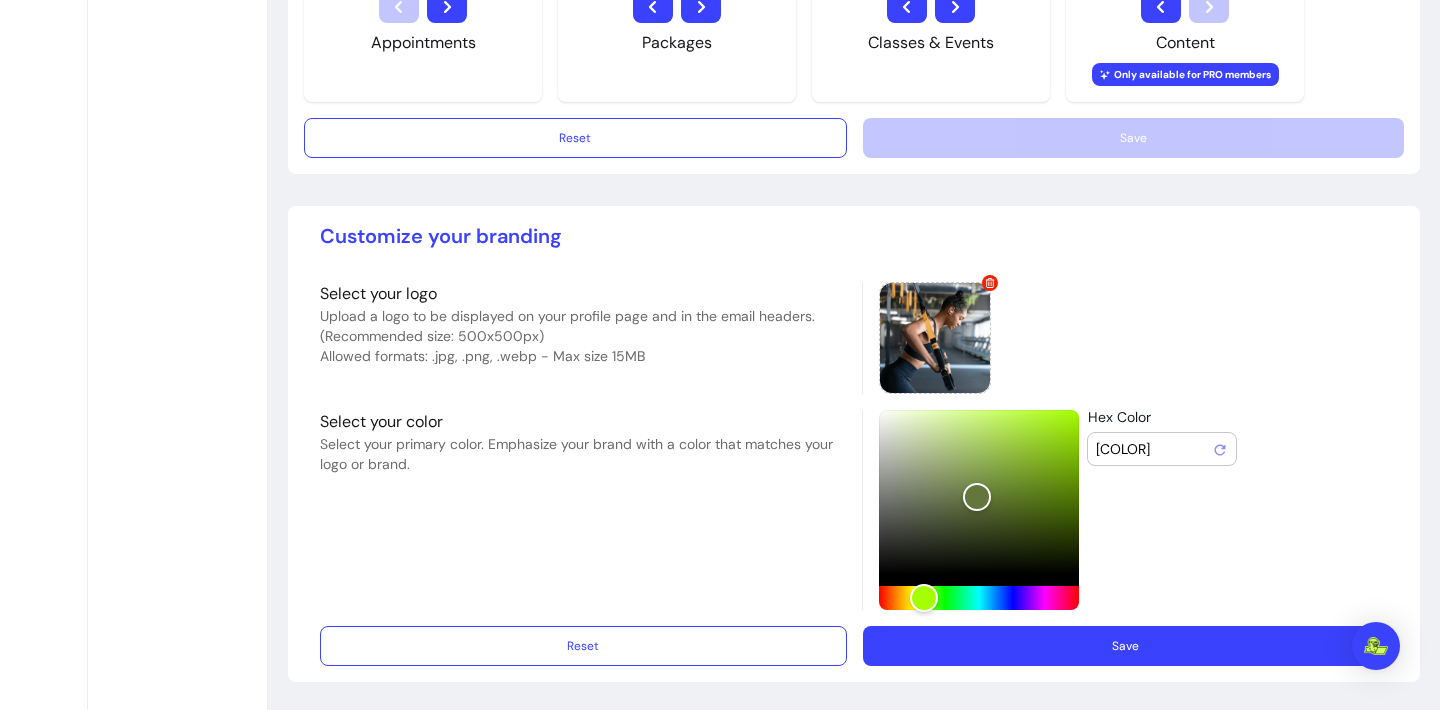 click on "Save" at bounding box center (1125, 646) 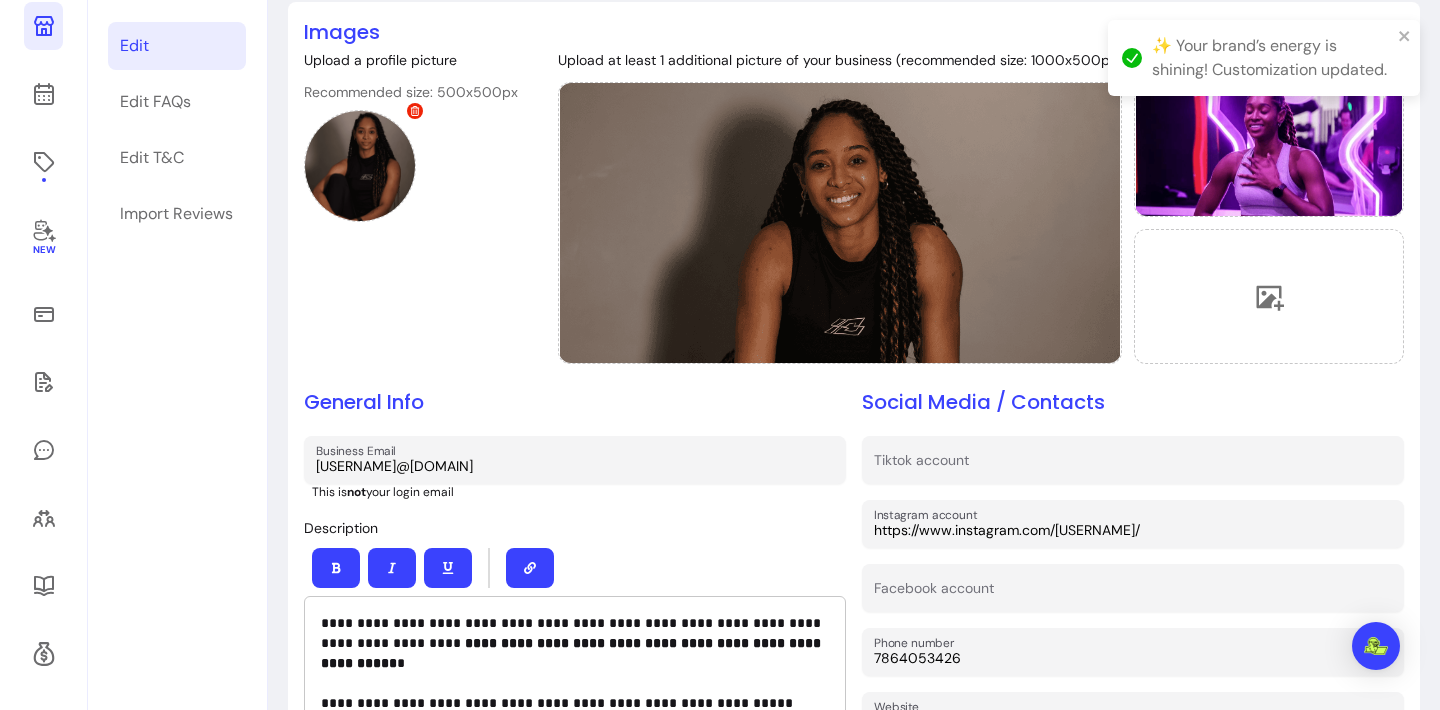 scroll, scrollTop: 169, scrollLeft: 0, axis: vertical 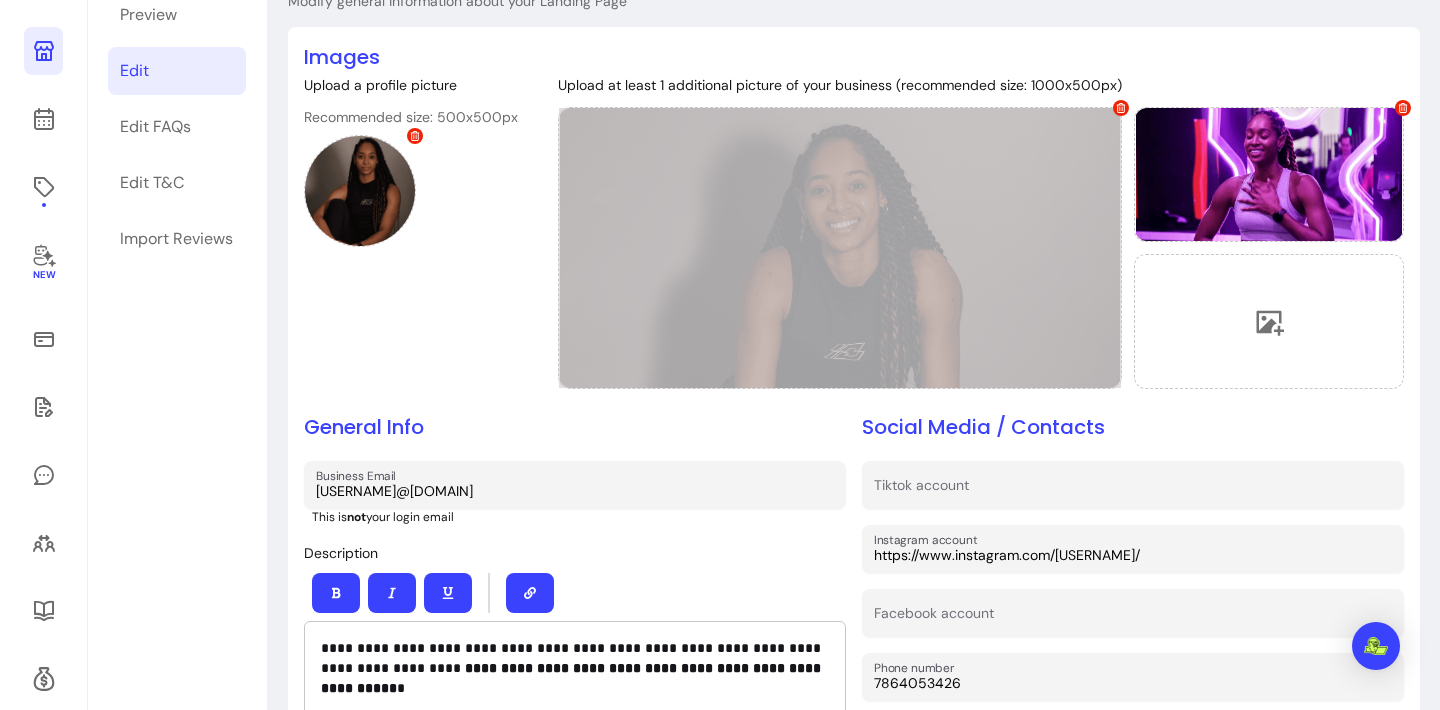 click 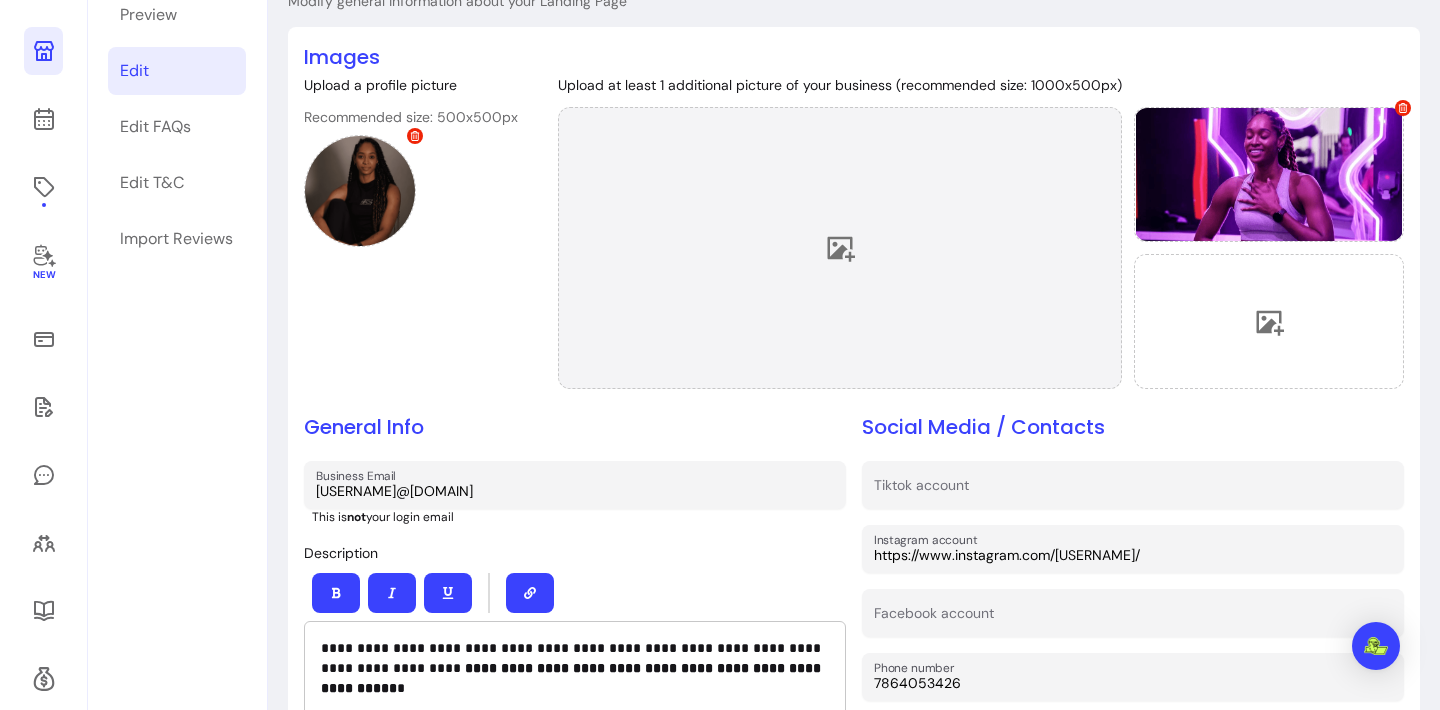 click at bounding box center [840, 248] 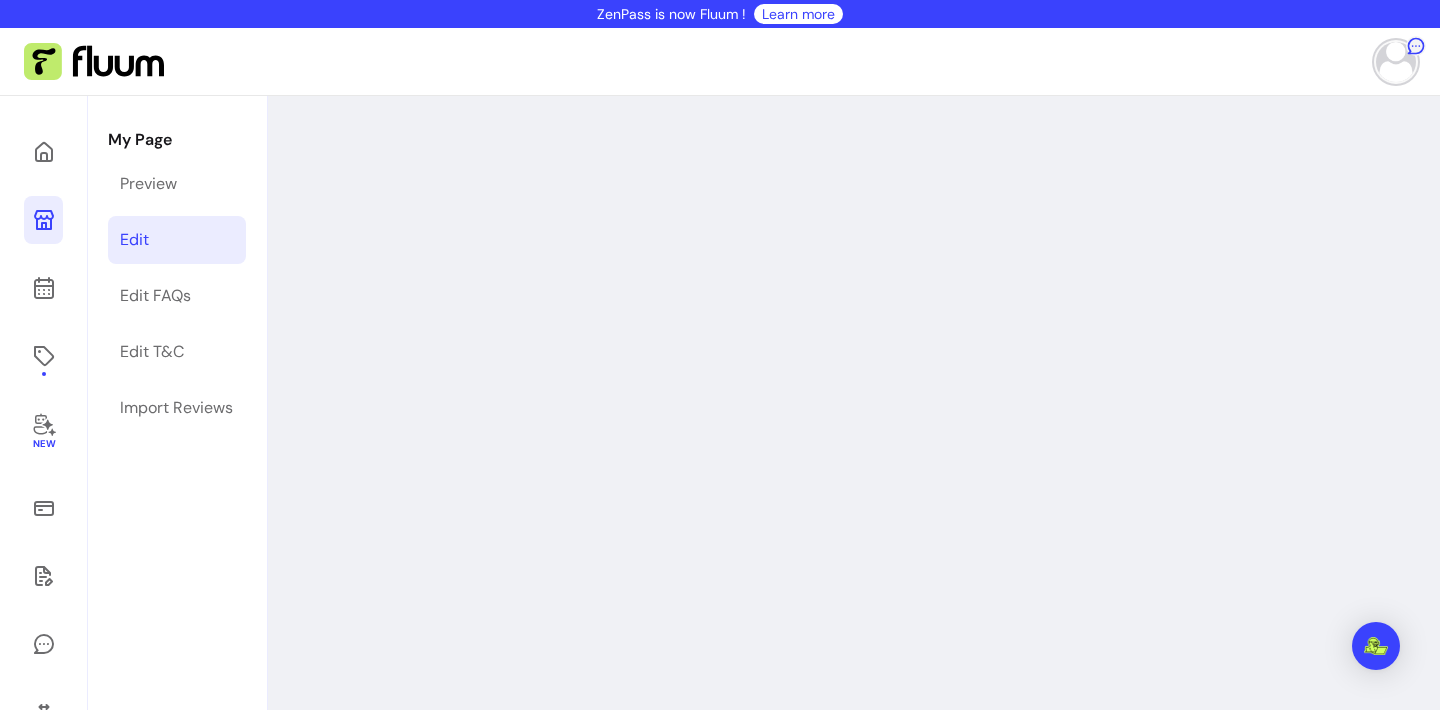 scroll, scrollTop: 0, scrollLeft: 0, axis: both 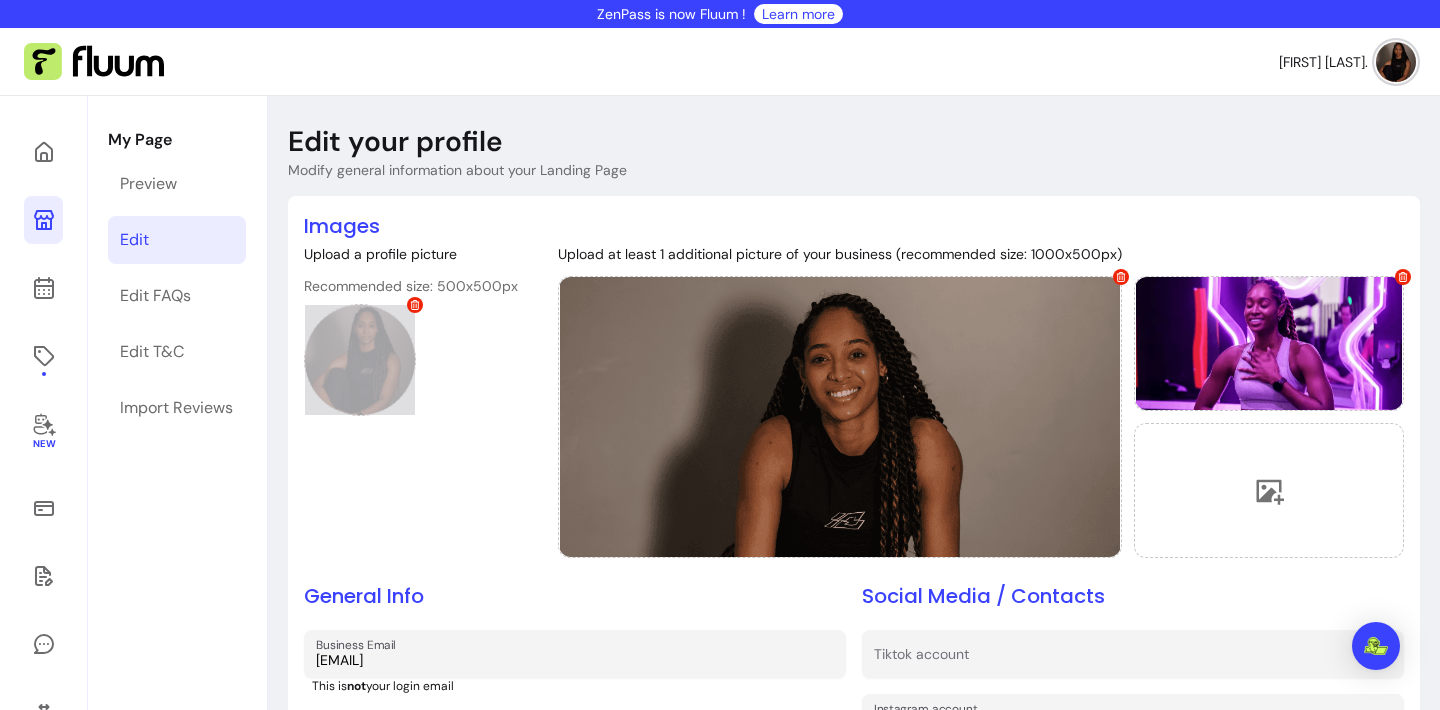 click at bounding box center [360, 360] 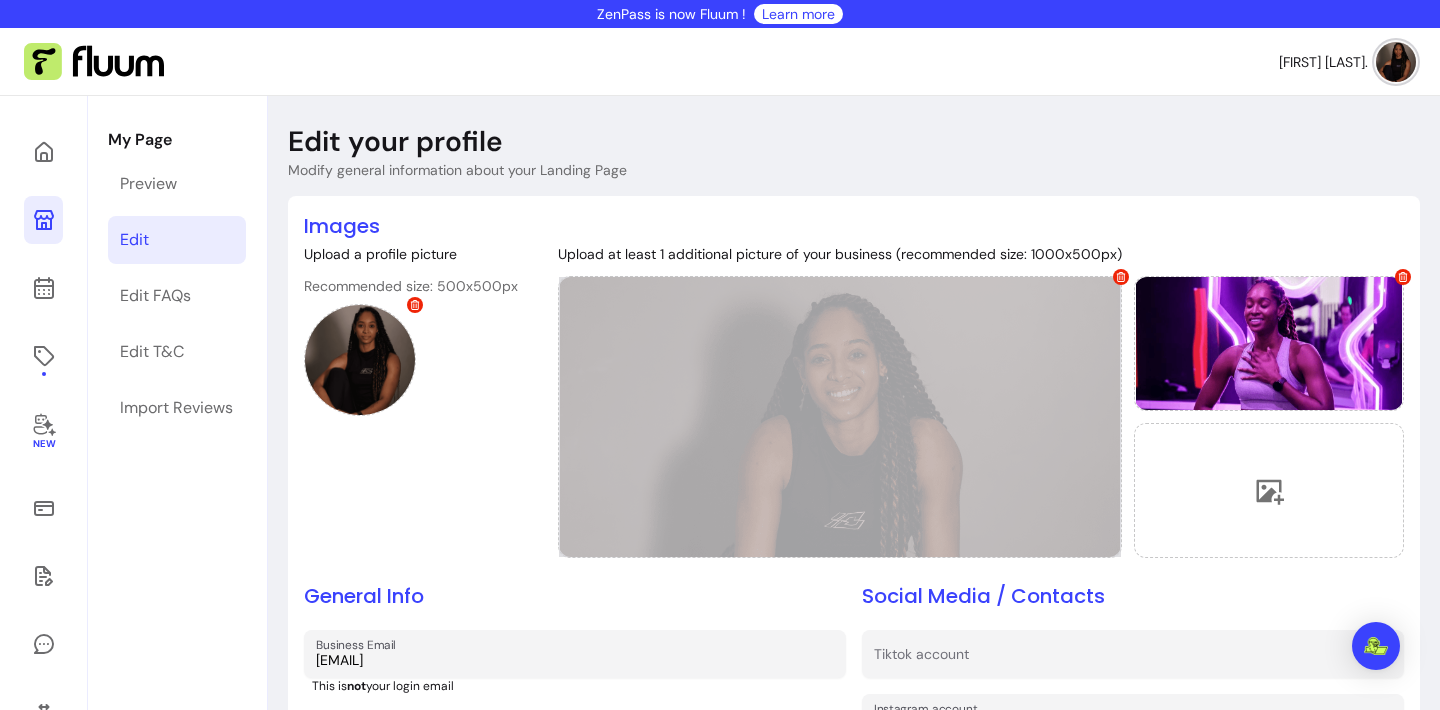 click 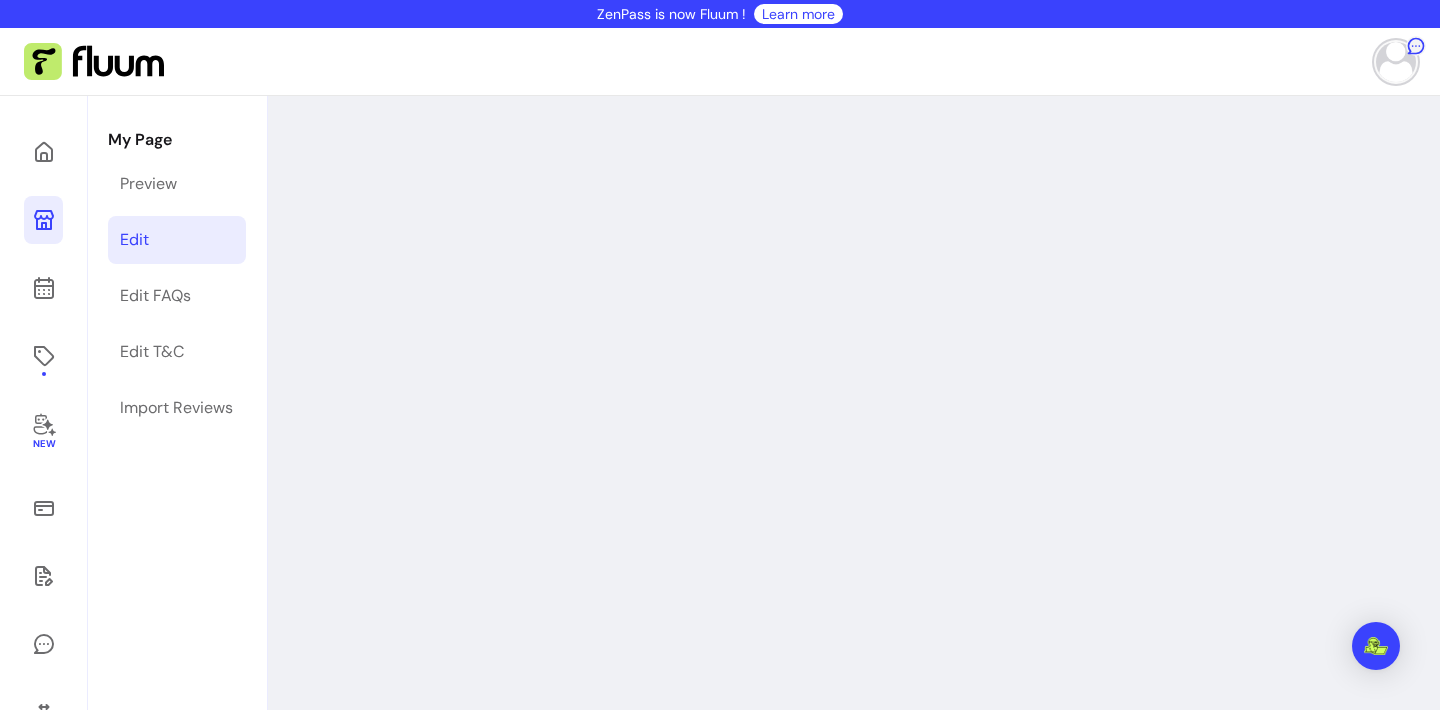 scroll, scrollTop: 0, scrollLeft: 0, axis: both 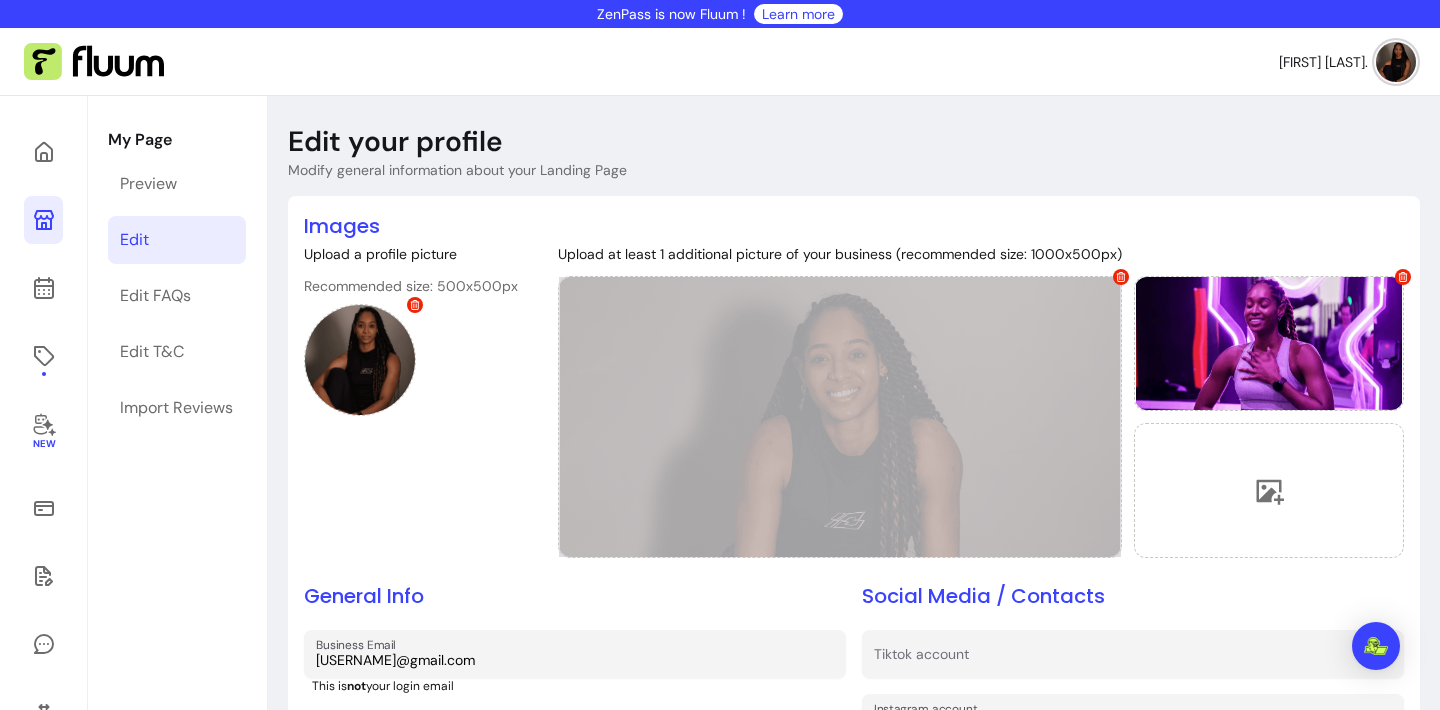 click 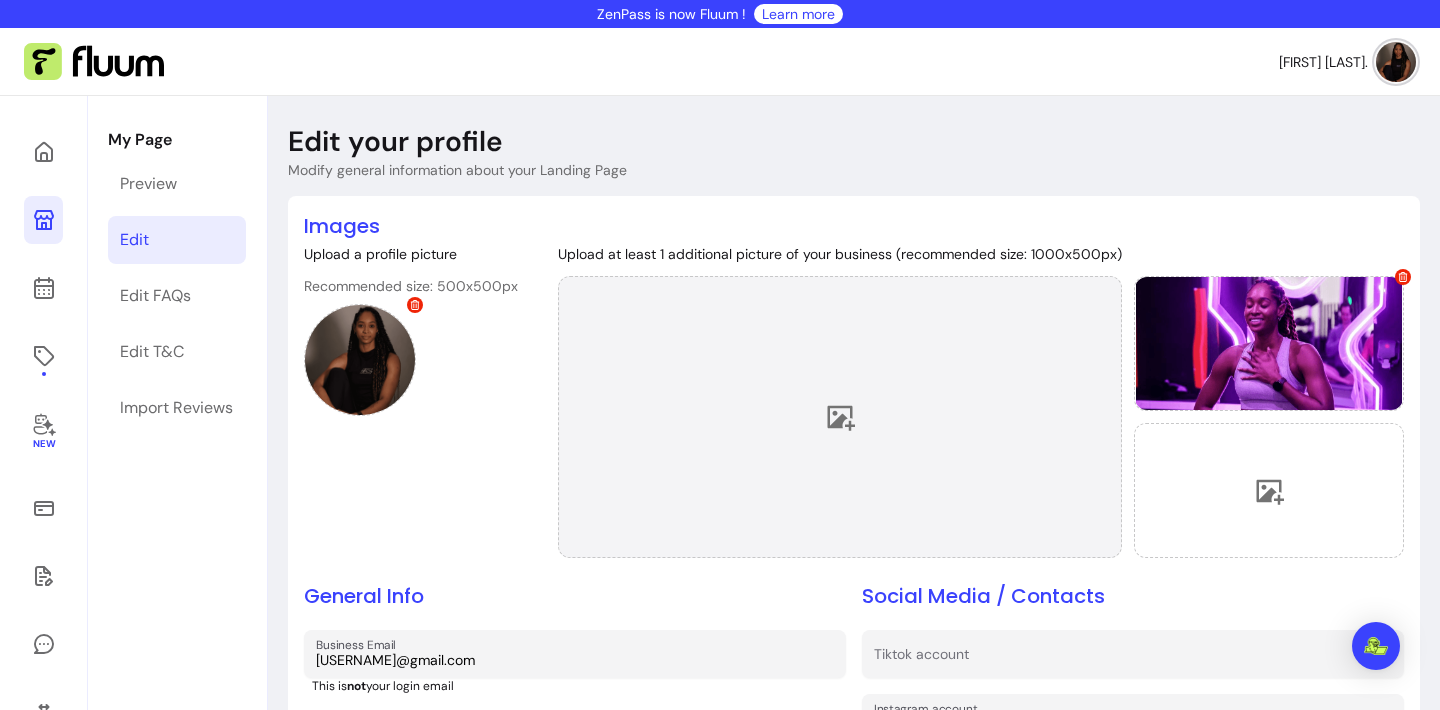click at bounding box center (840, 417) 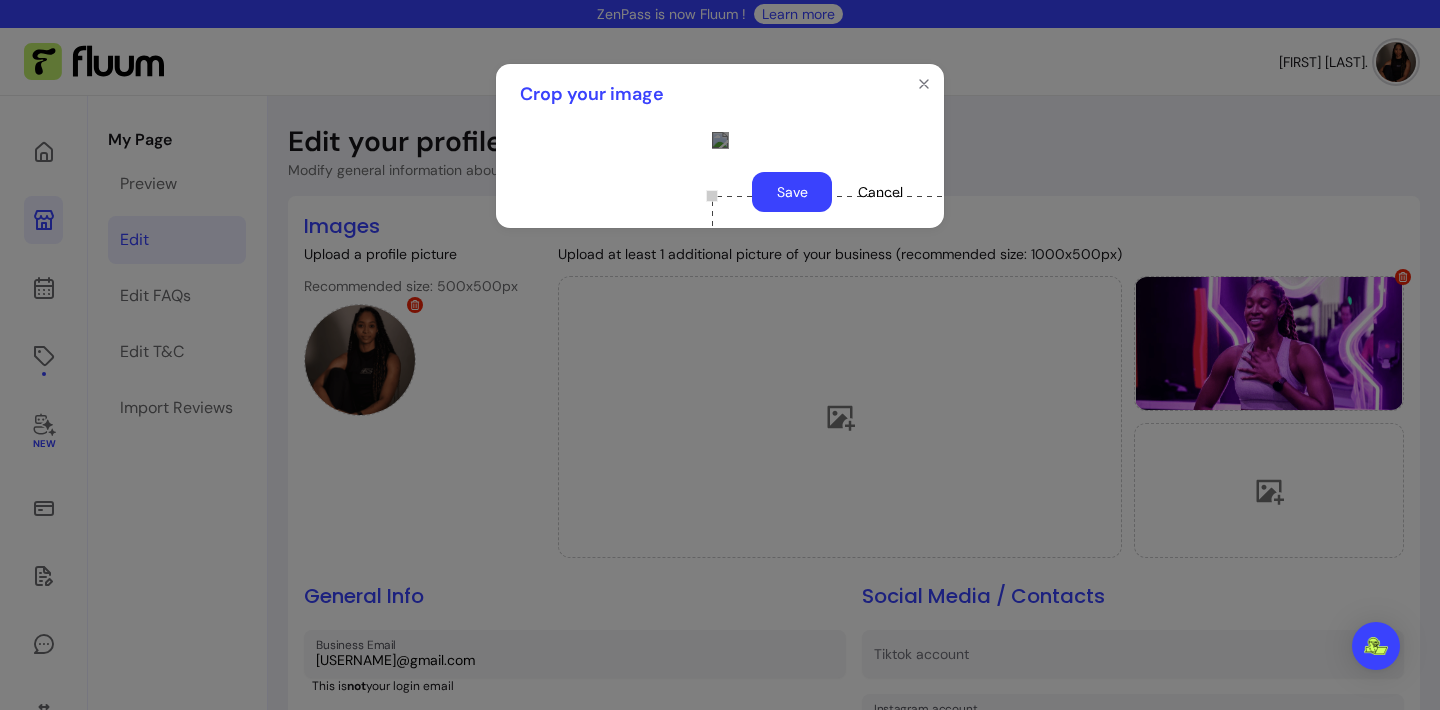click at bounding box center (912, 296) 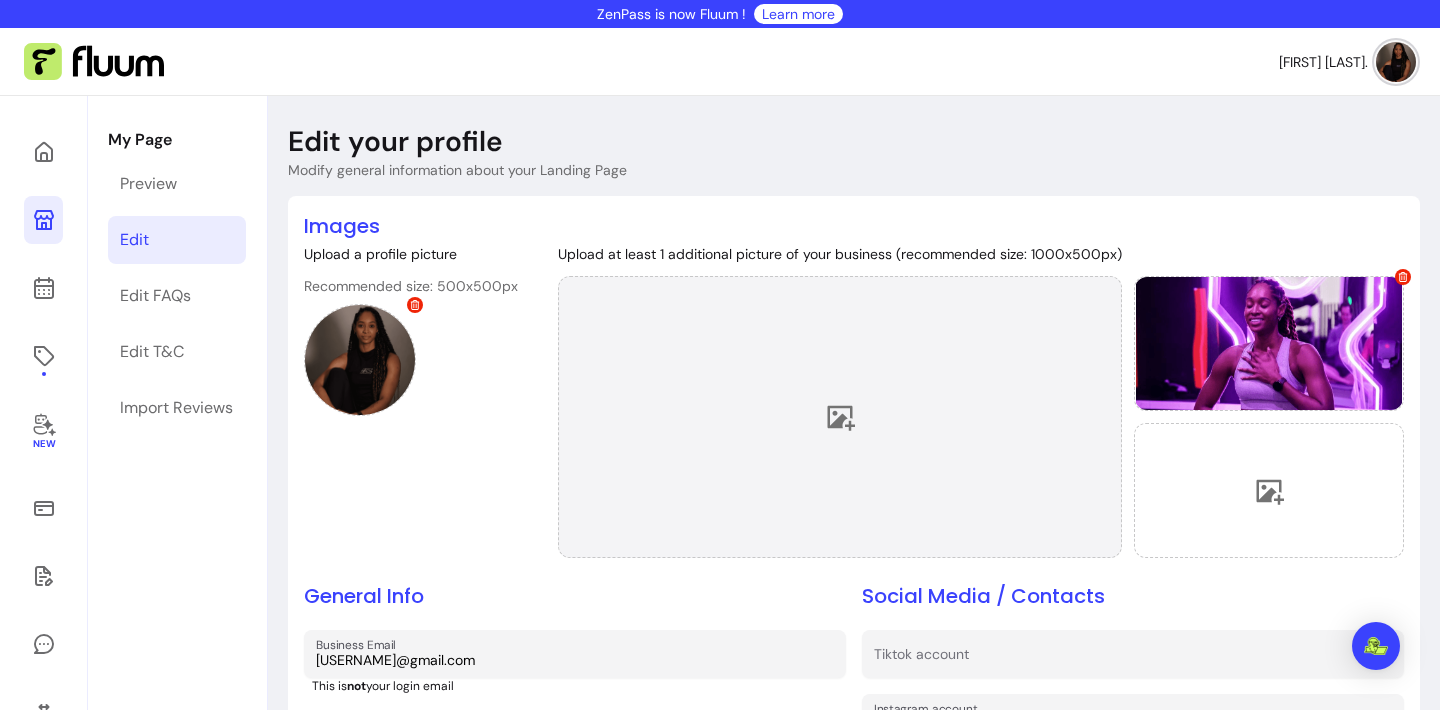 click at bounding box center (840, 417) 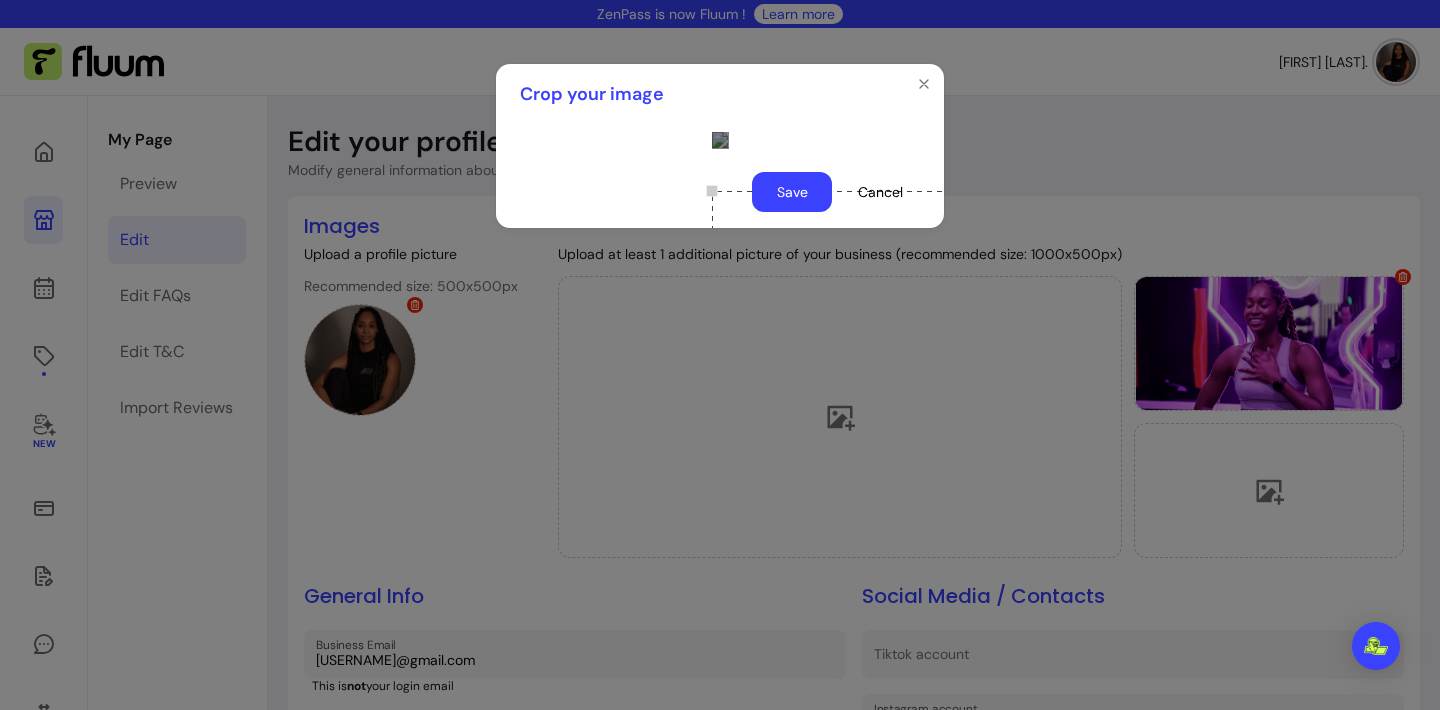 click at bounding box center (912, 291) 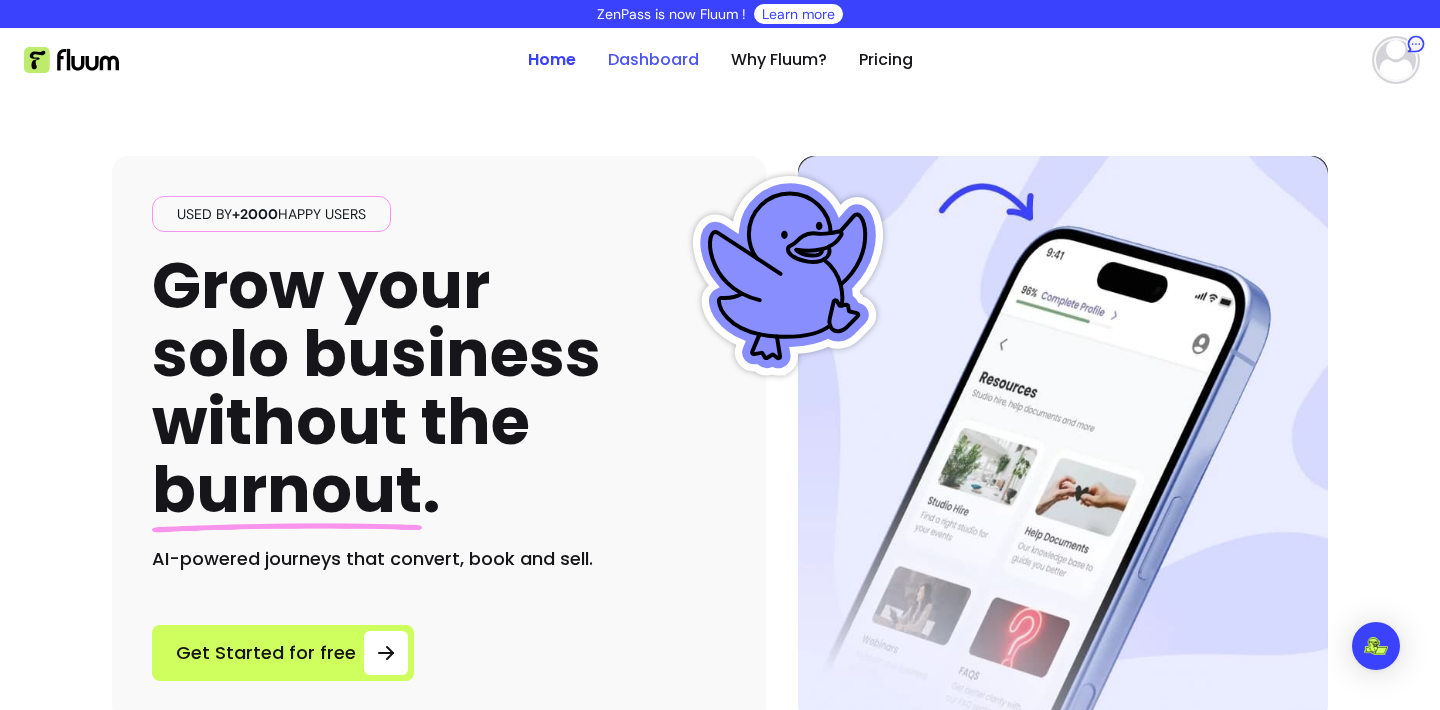 scroll, scrollTop: 0, scrollLeft: 0, axis: both 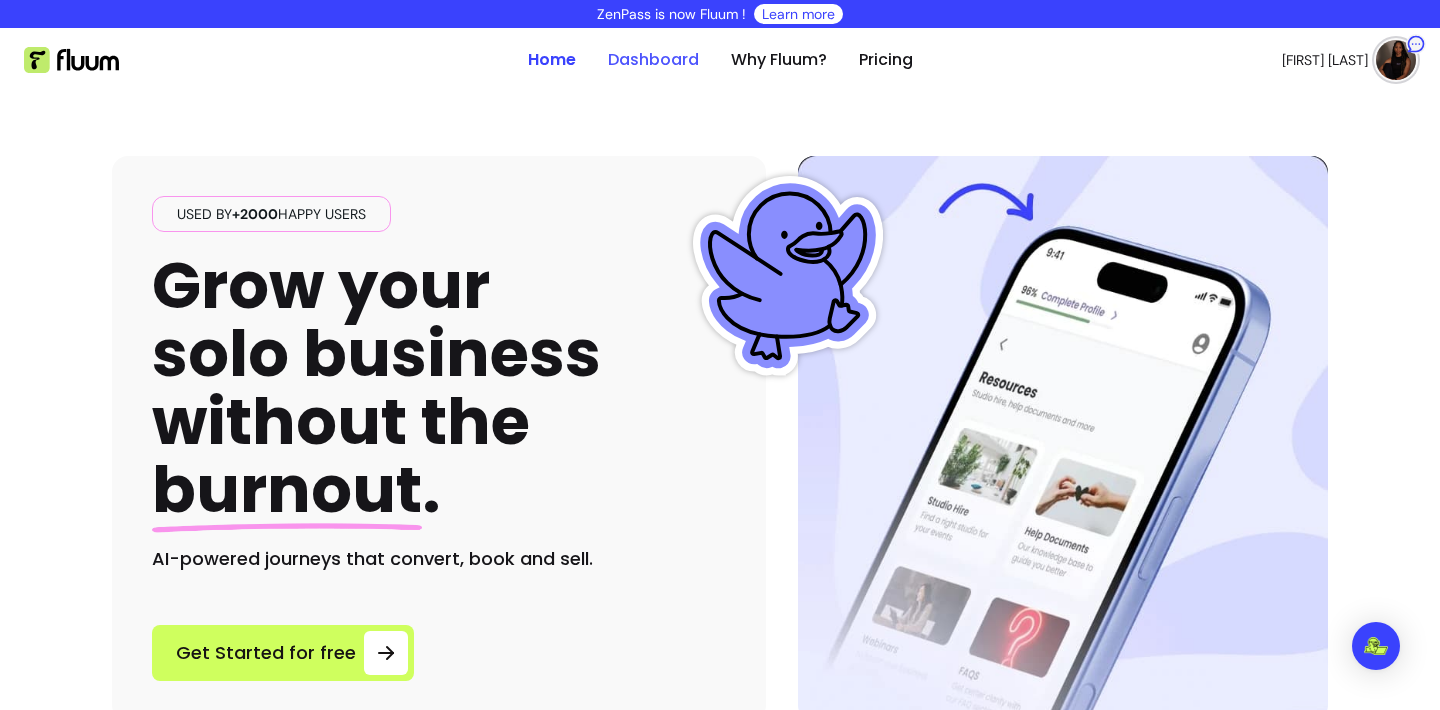 click on "Dashboard" at bounding box center (653, 60) 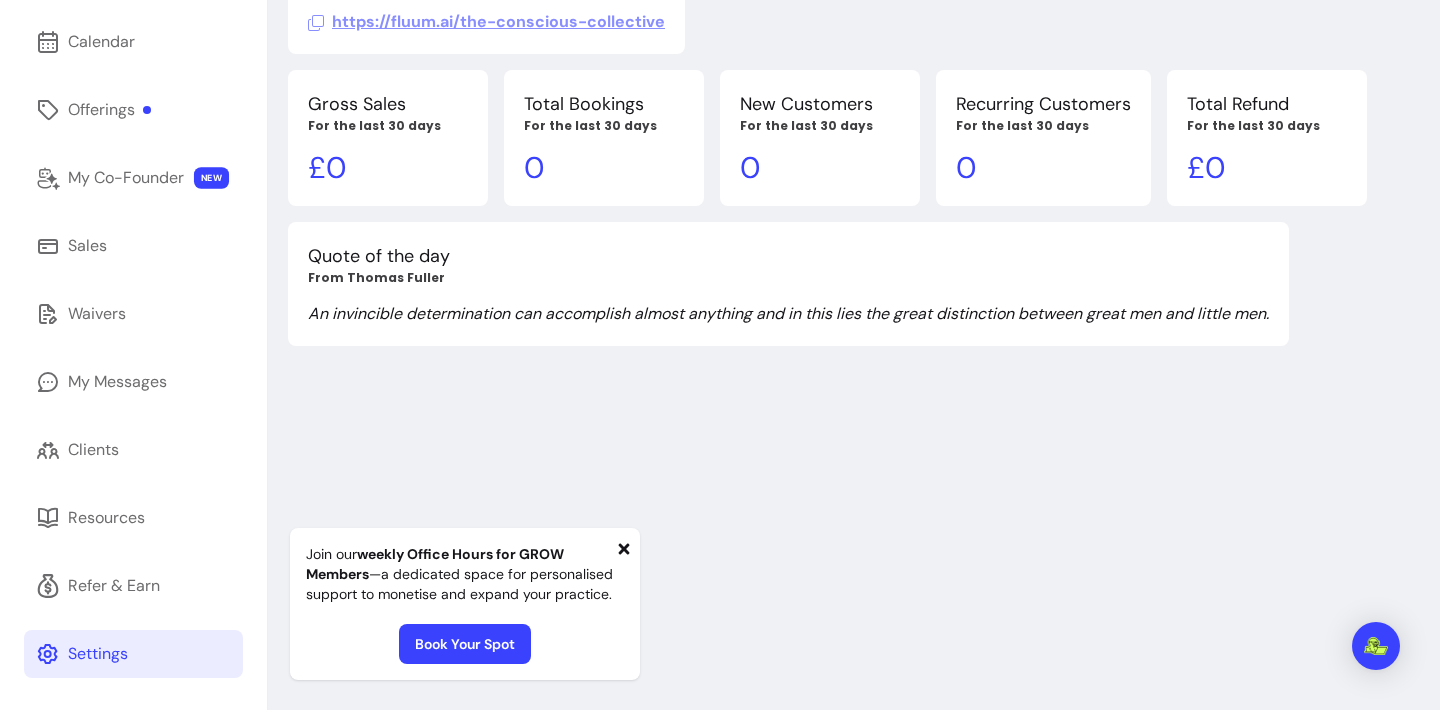 click on "Settings" at bounding box center (133, 654) 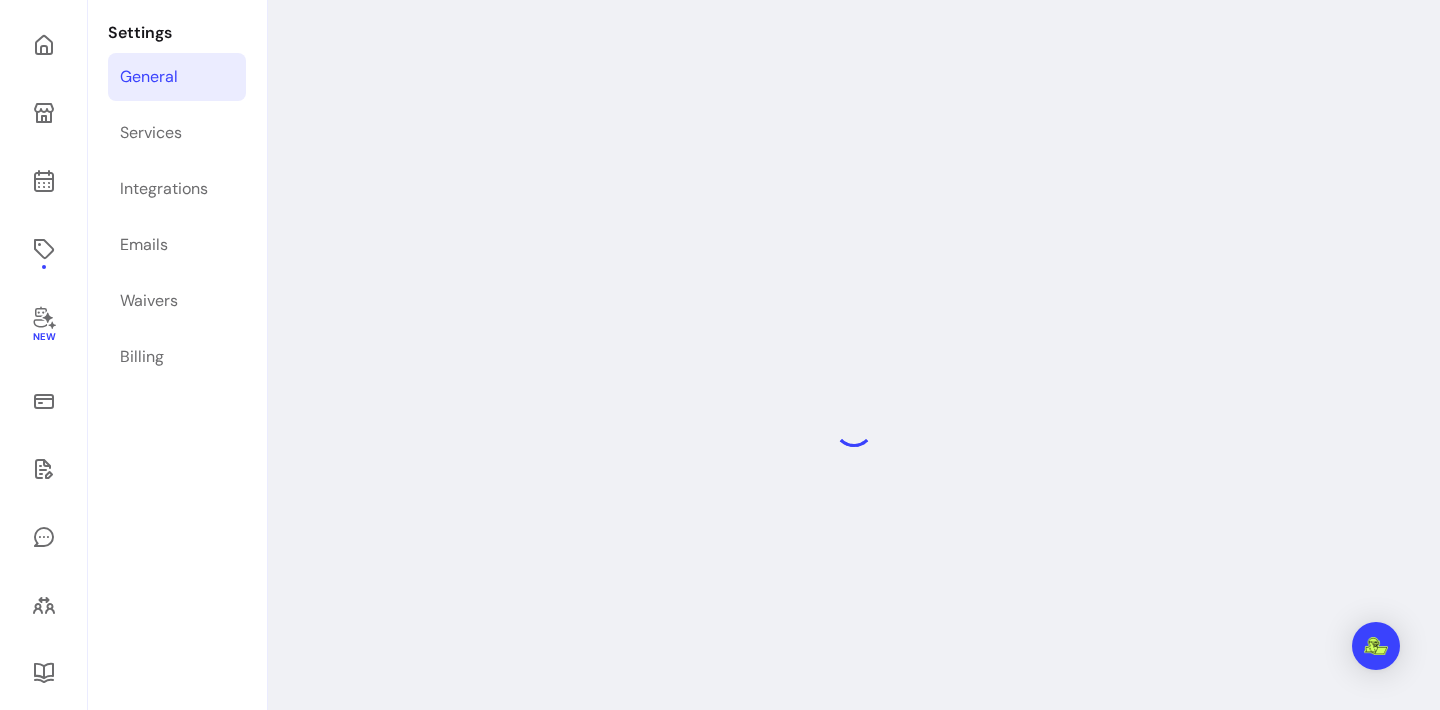scroll, scrollTop: 96, scrollLeft: 0, axis: vertical 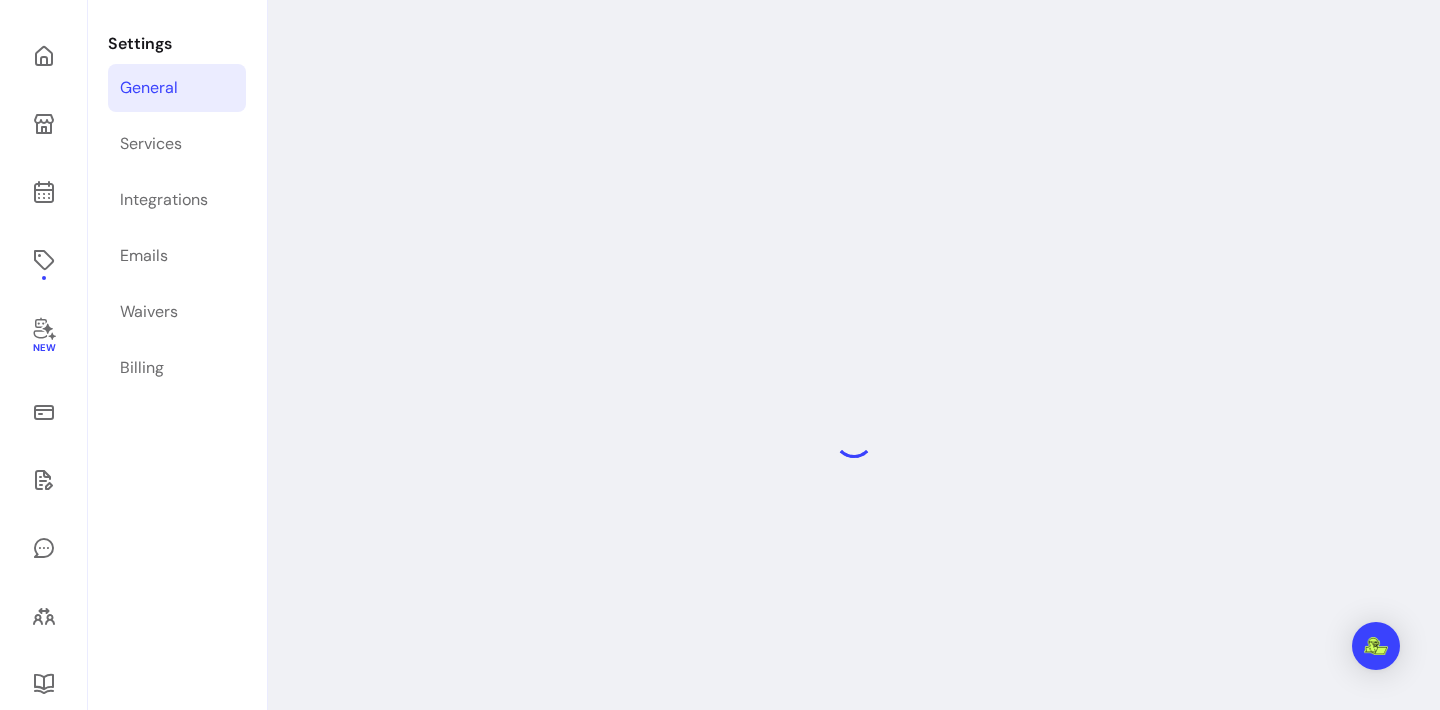 select on "**********" 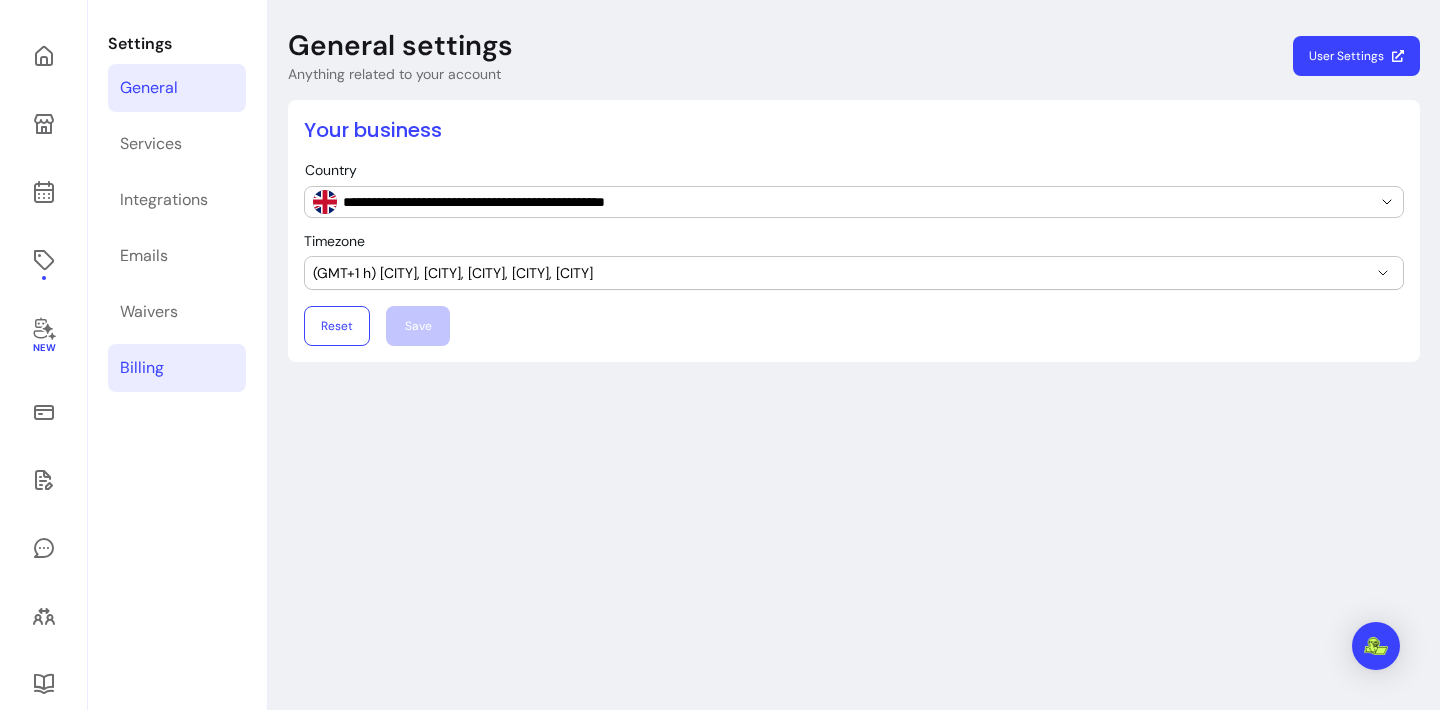 click on "Billing" at bounding box center [177, 368] 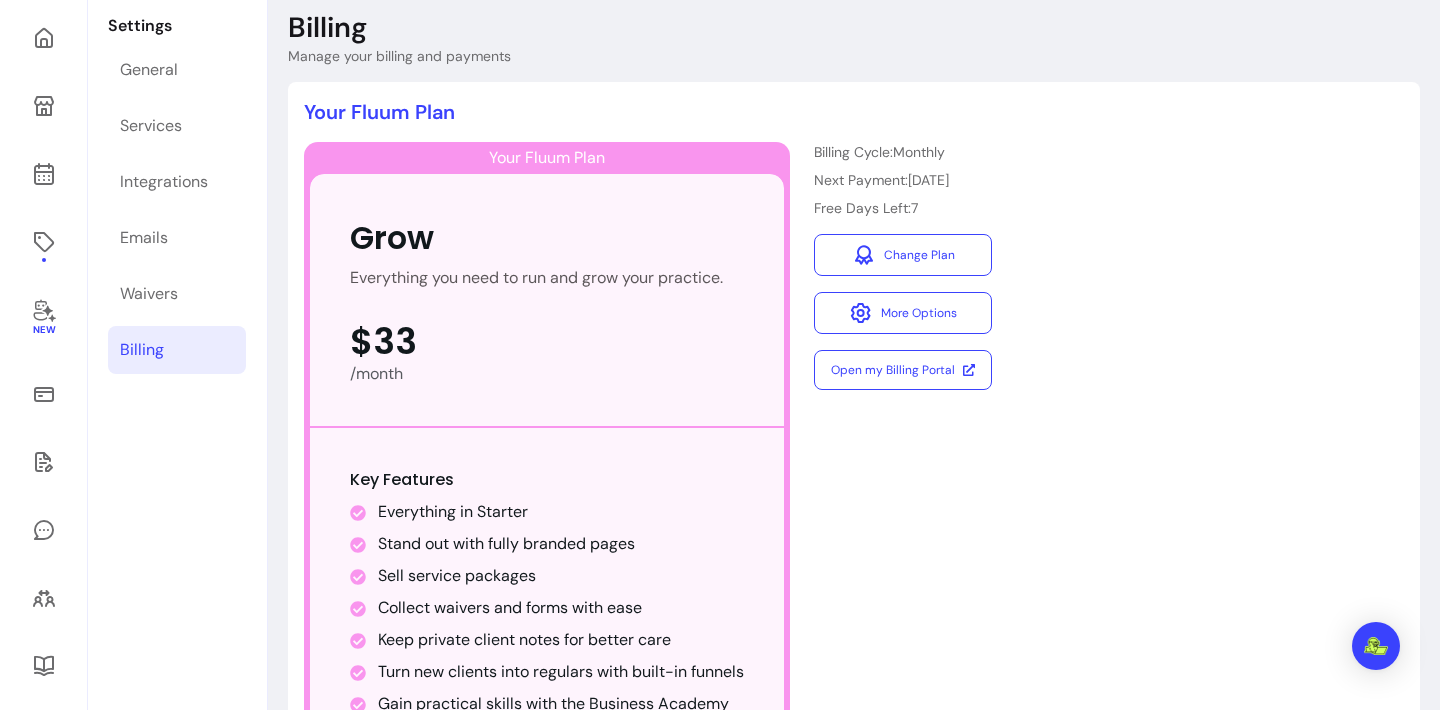 scroll, scrollTop: 111, scrollLeft: 0, axis: vertical 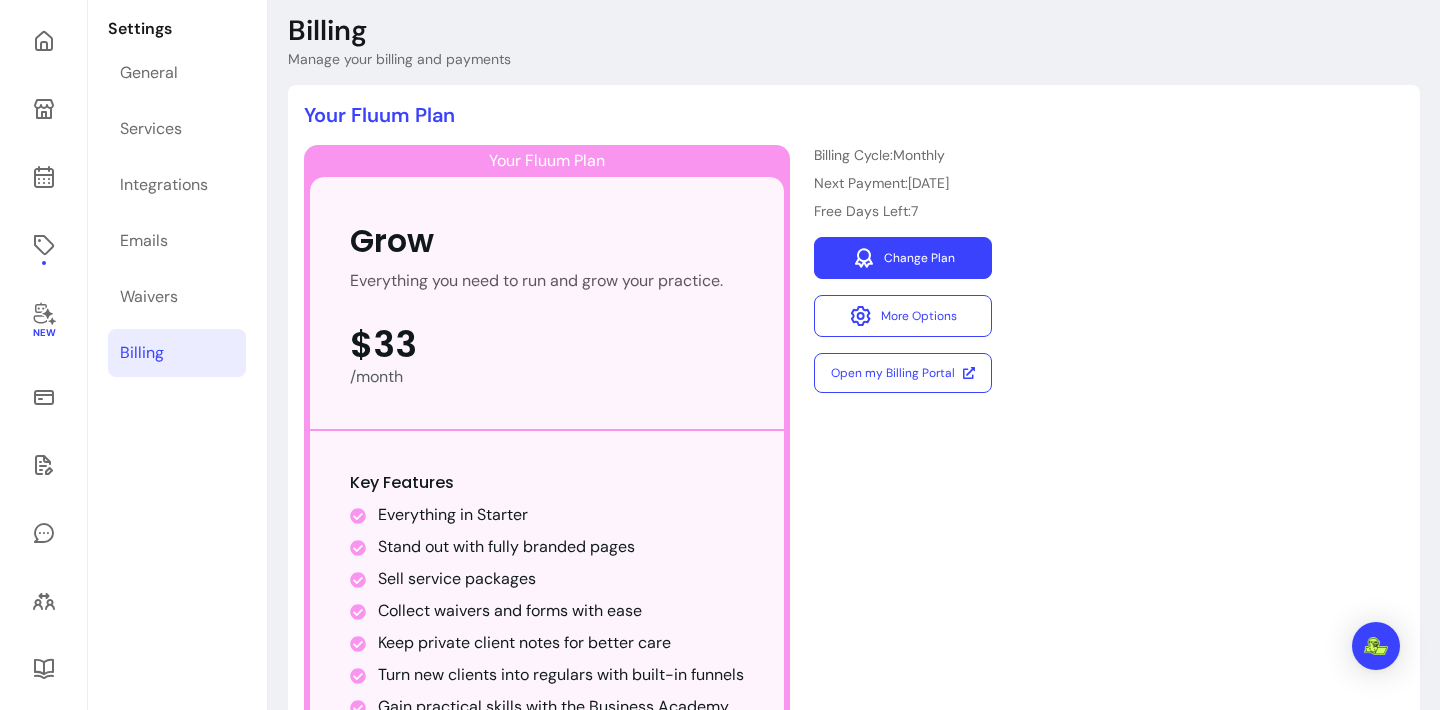 click on "Change Plan" at bounding box center [903, 258] 